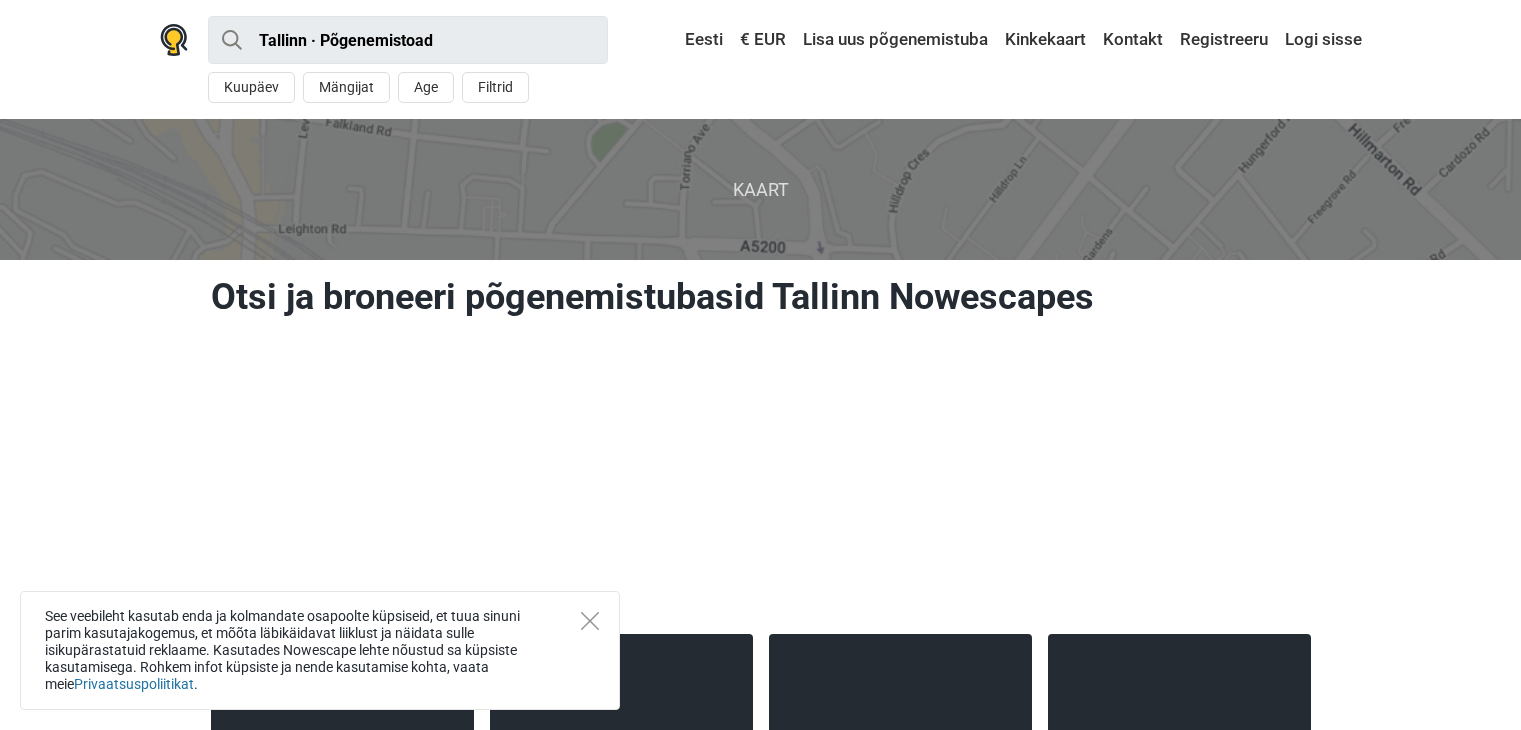 scroll, scrollTop: 0, scrollLeft: 0, axis: both 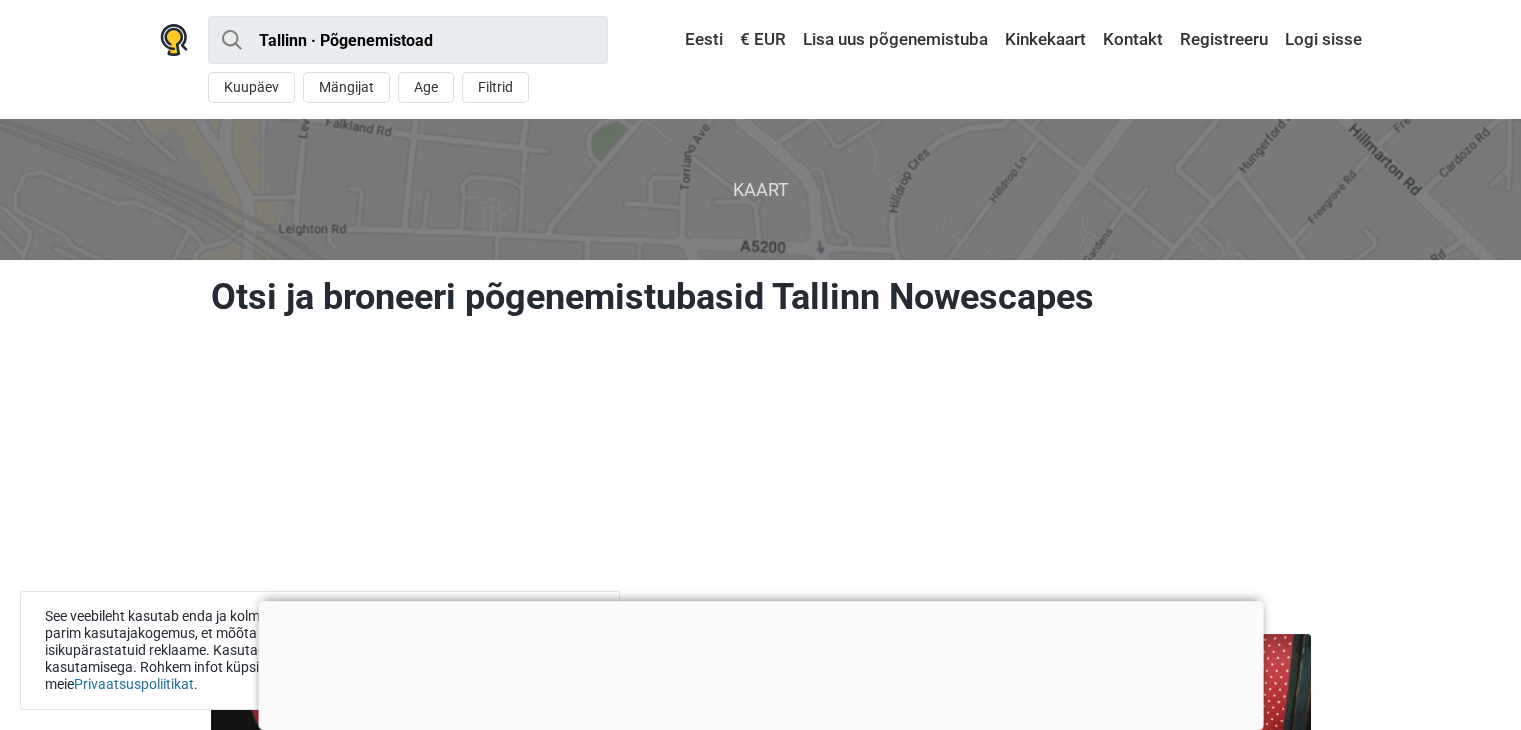 click at bounding box center [760, 601] 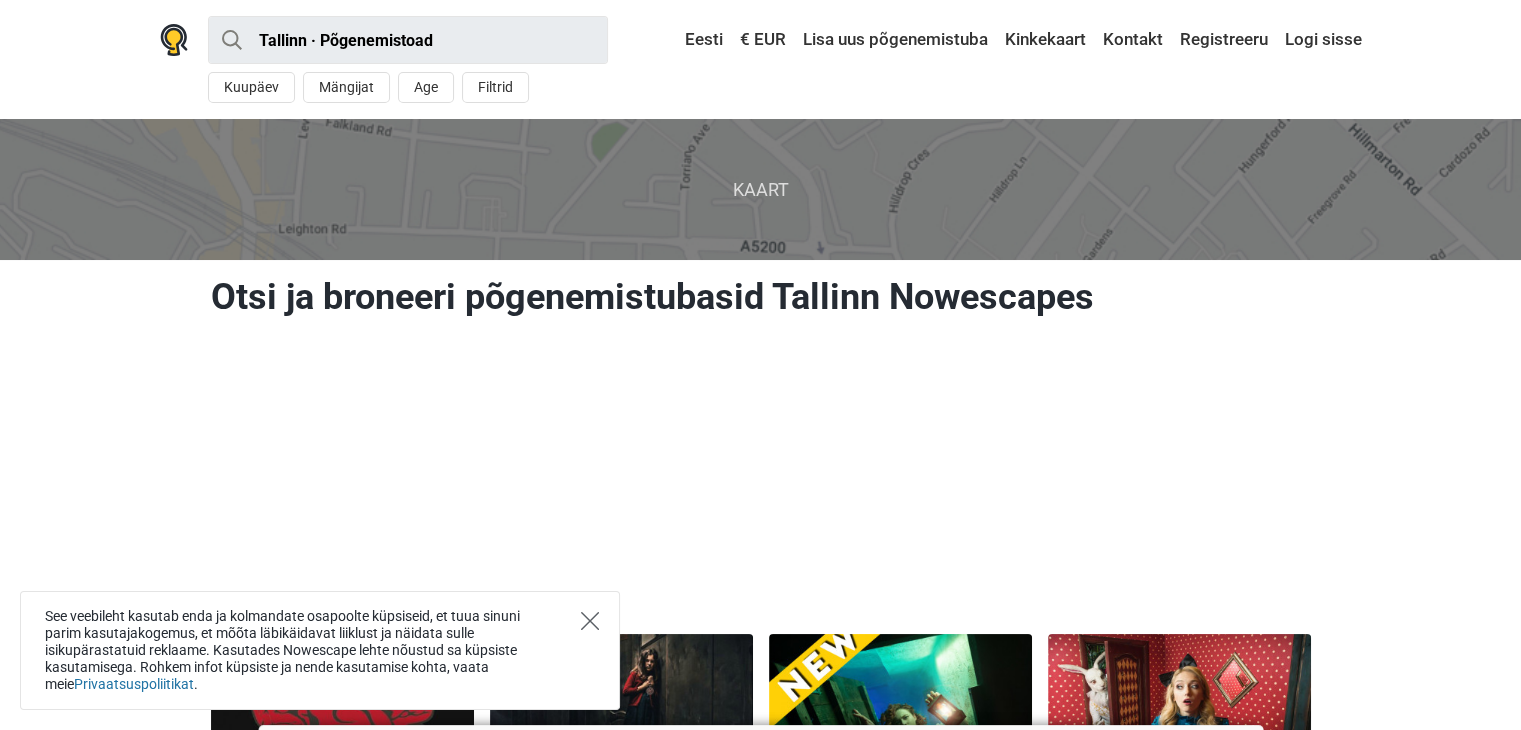 click 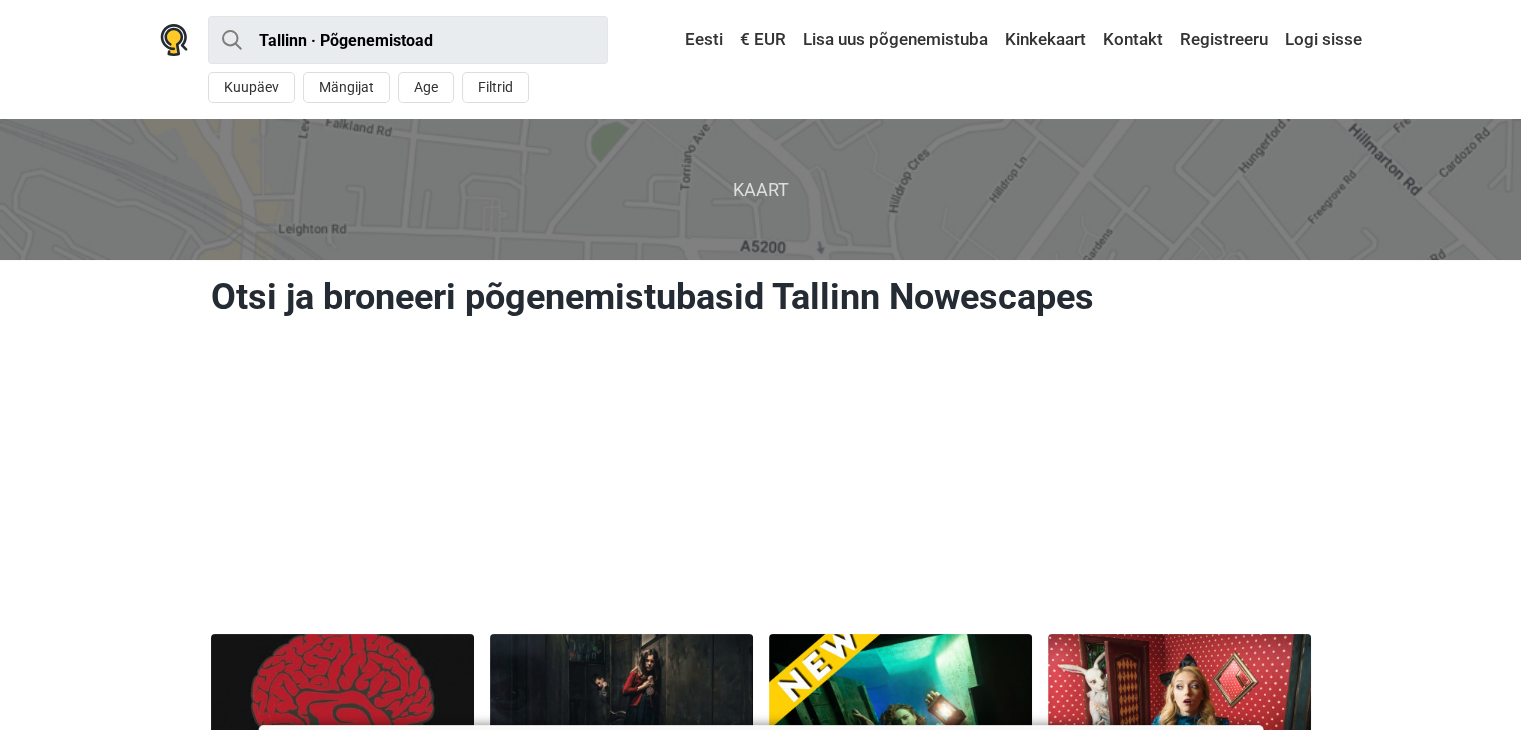 scroll, scrollTop: 0, scrollLeft: 0, axis: both 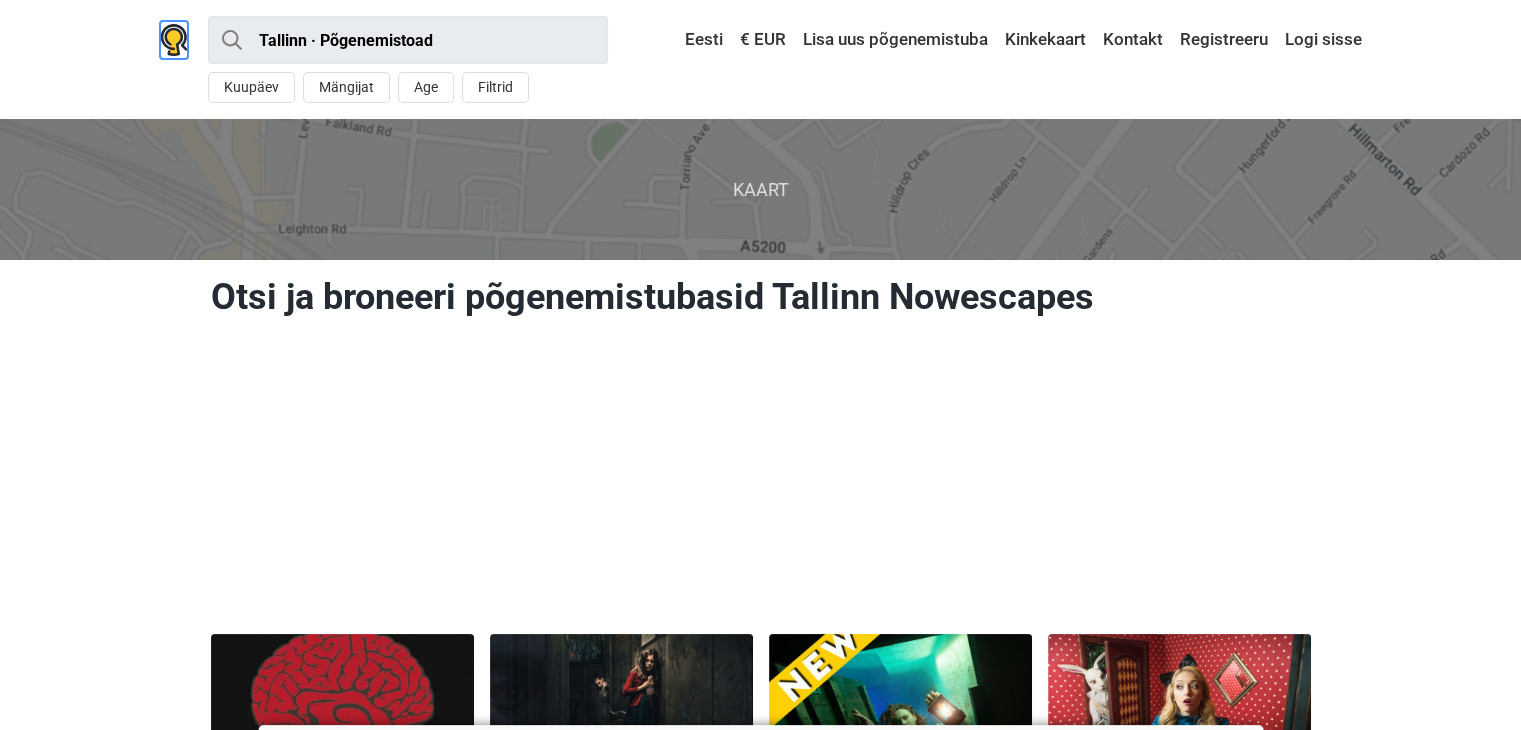 click at bounding box center [174, 40] 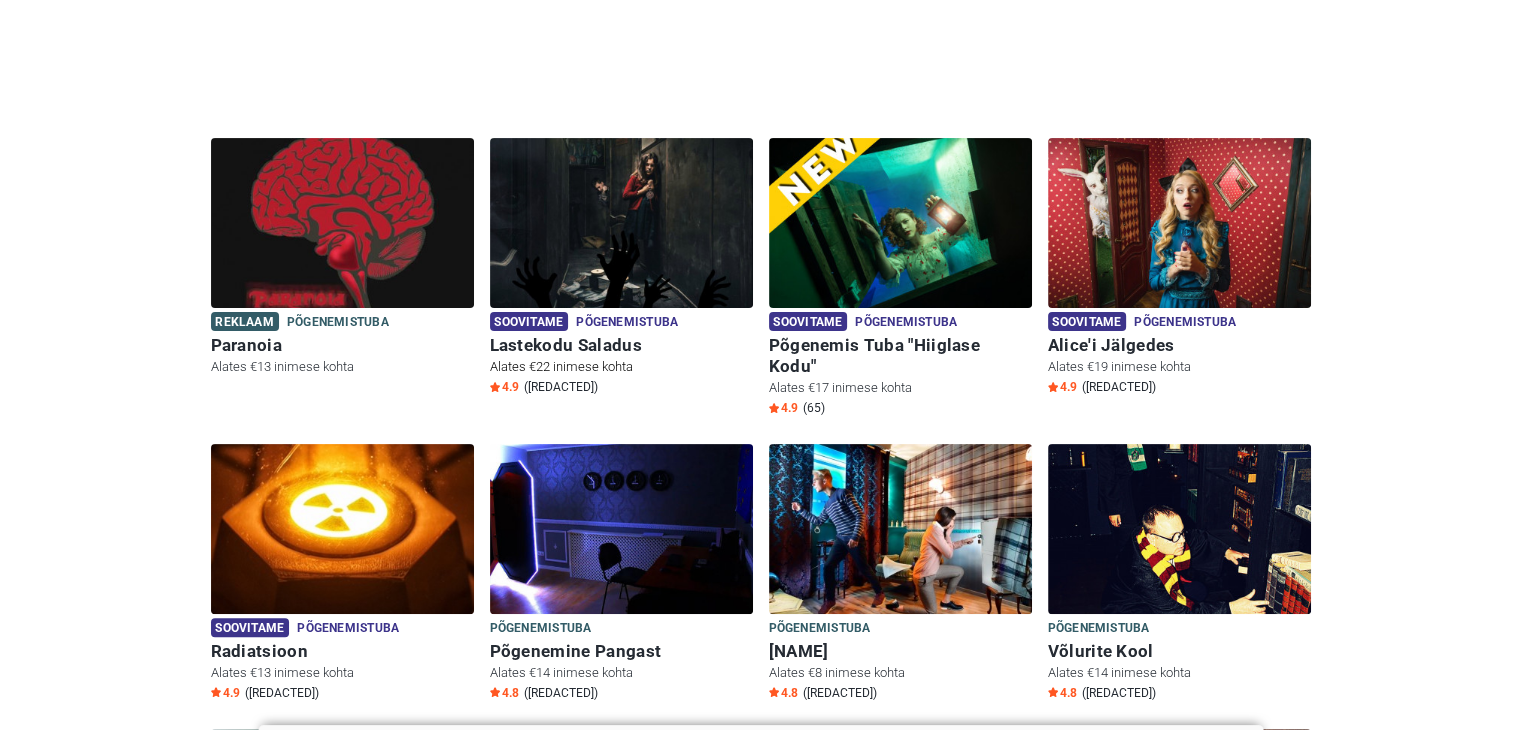 scroll, scrollTop: 496, scrollLeft: 0, axis: vertical 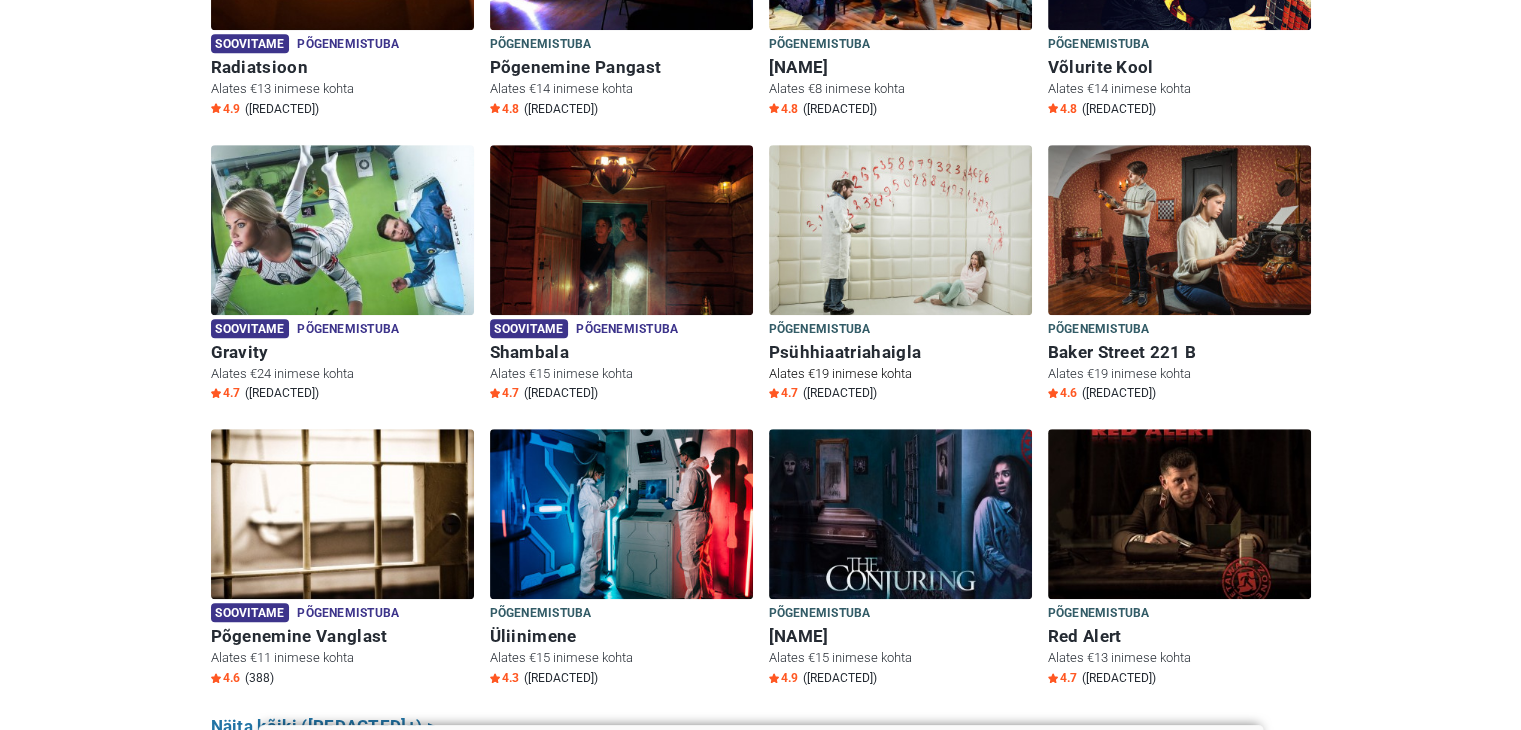 click at bounding box center (900, 230) 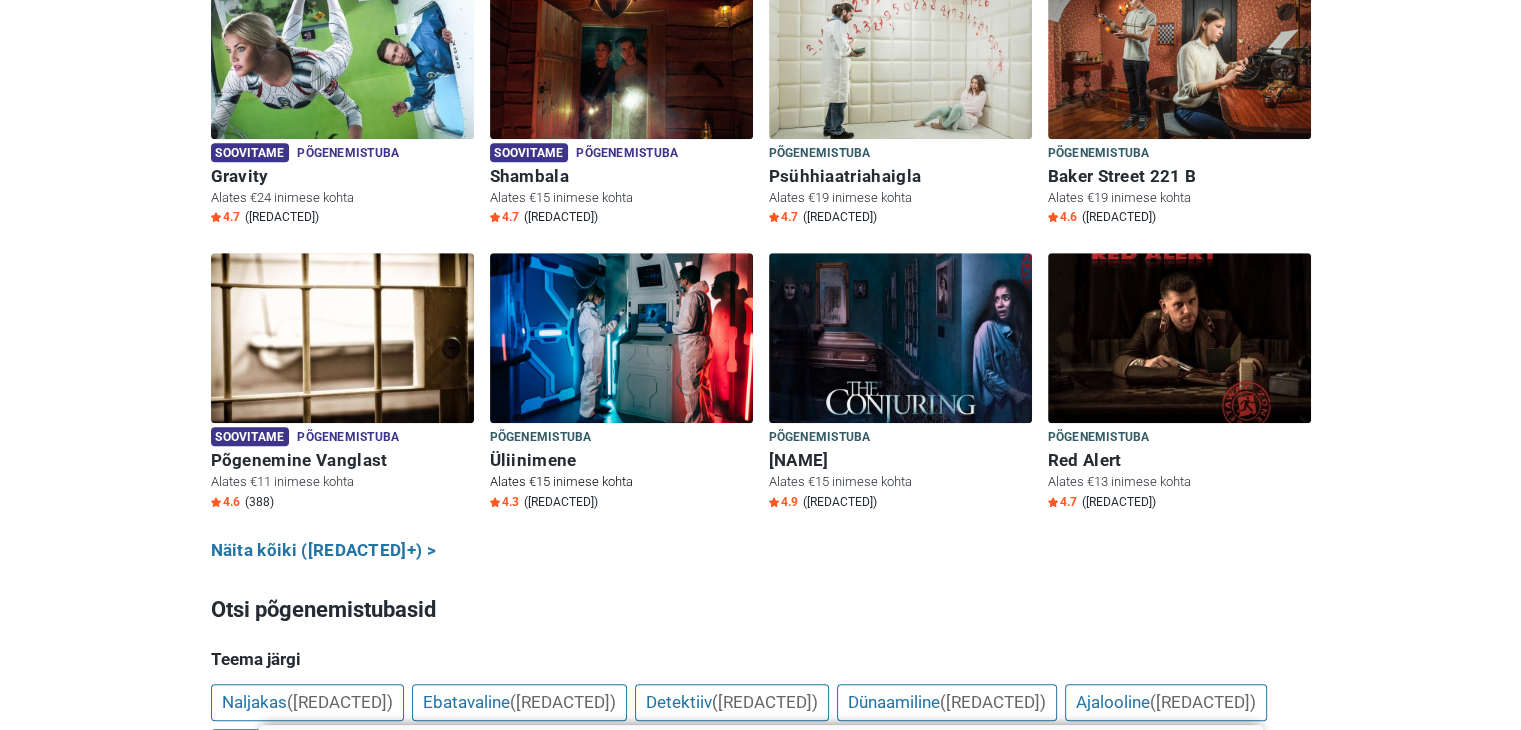 scroll, scrollTop: 1256, scrollLeft: 0, axis: vertical 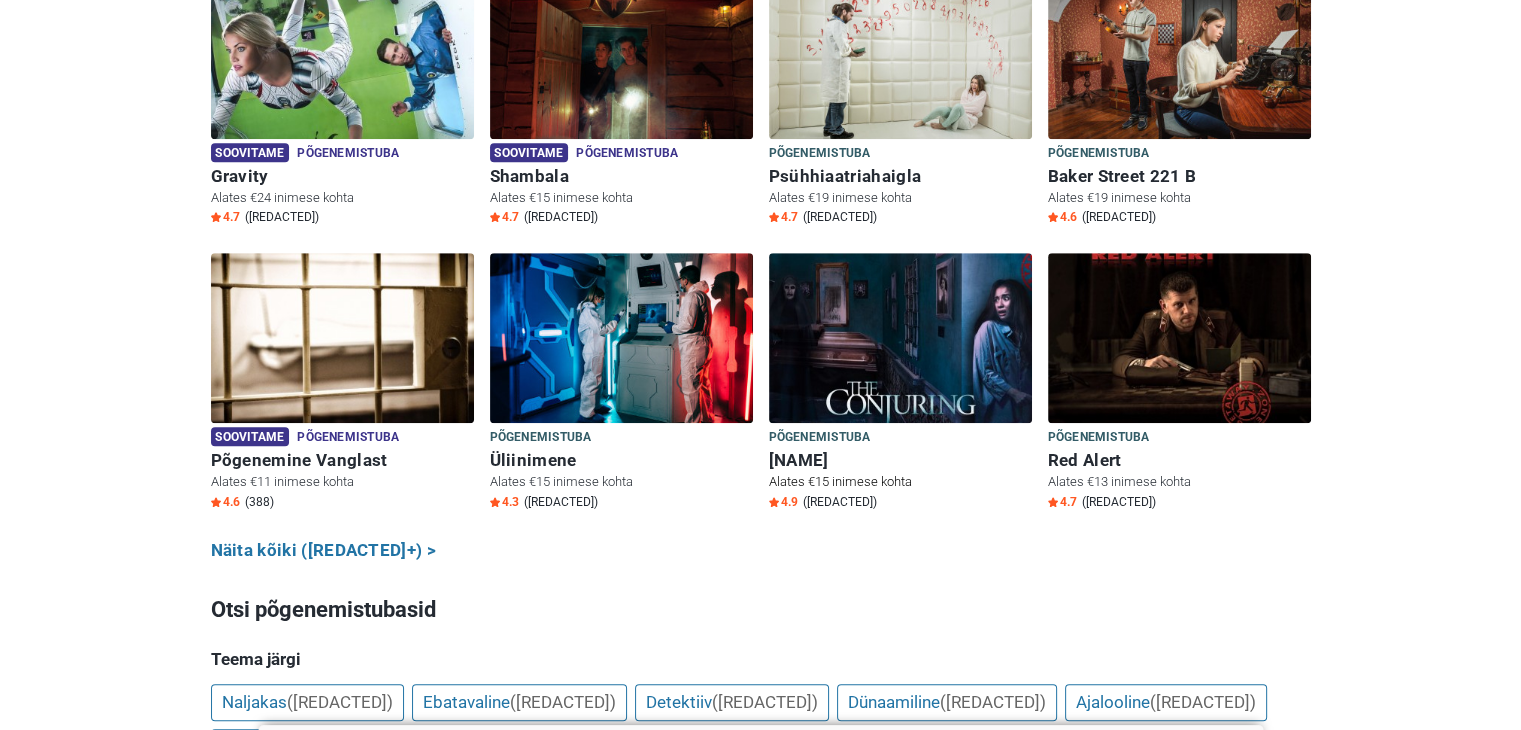 click at bounding box center (900, 338) 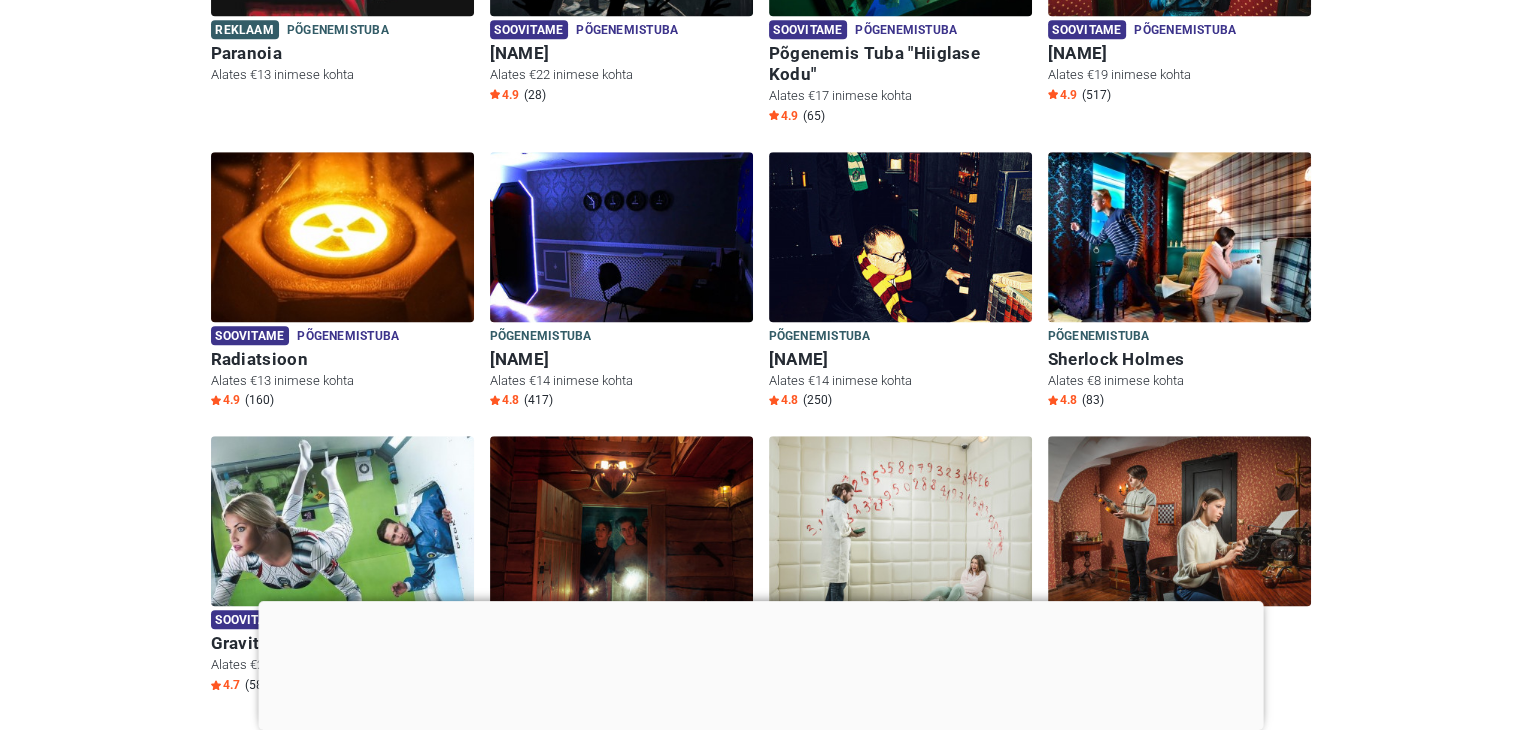 scroll, scrollTop: 1390, scrollLeft: 0, axis: vertical 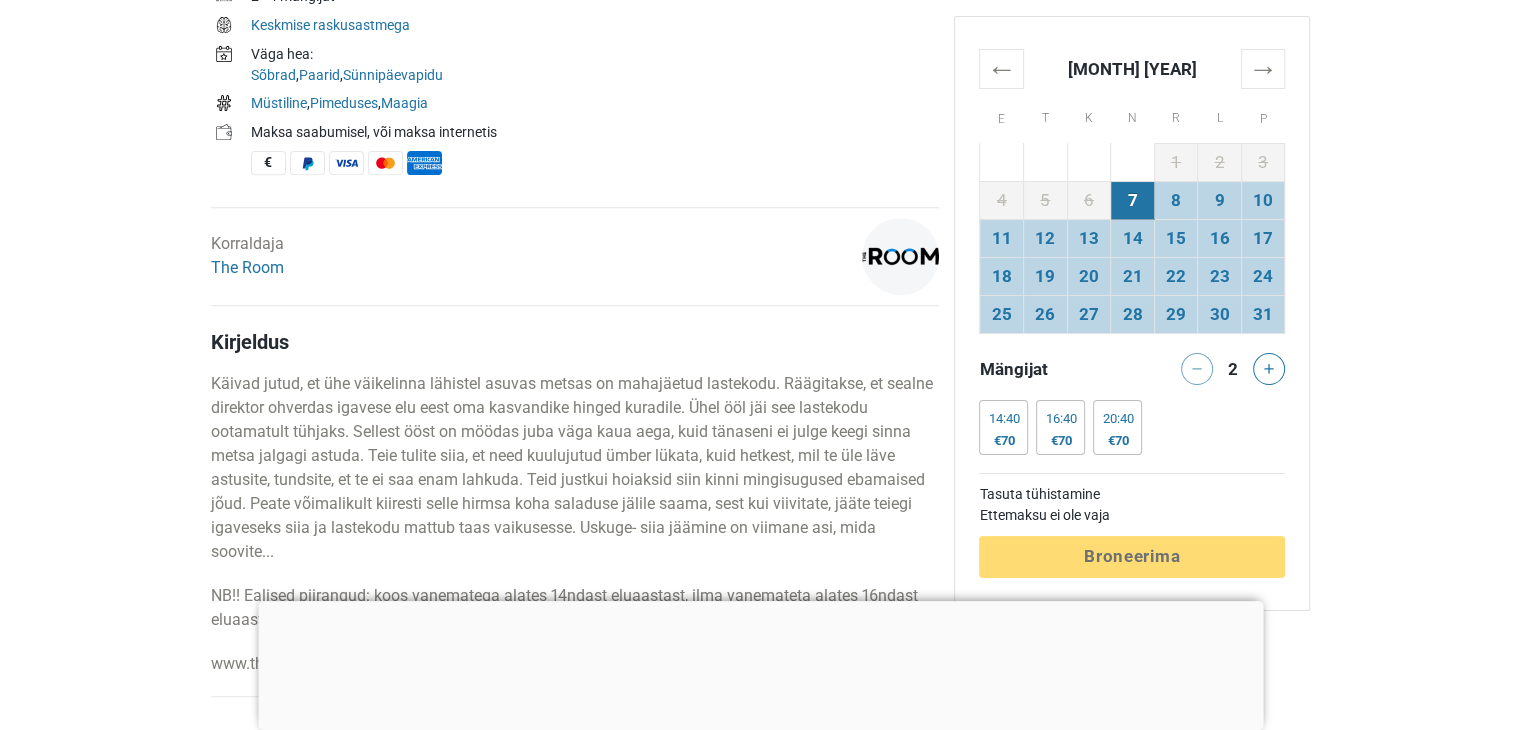 click at bounding box center [760, 601] 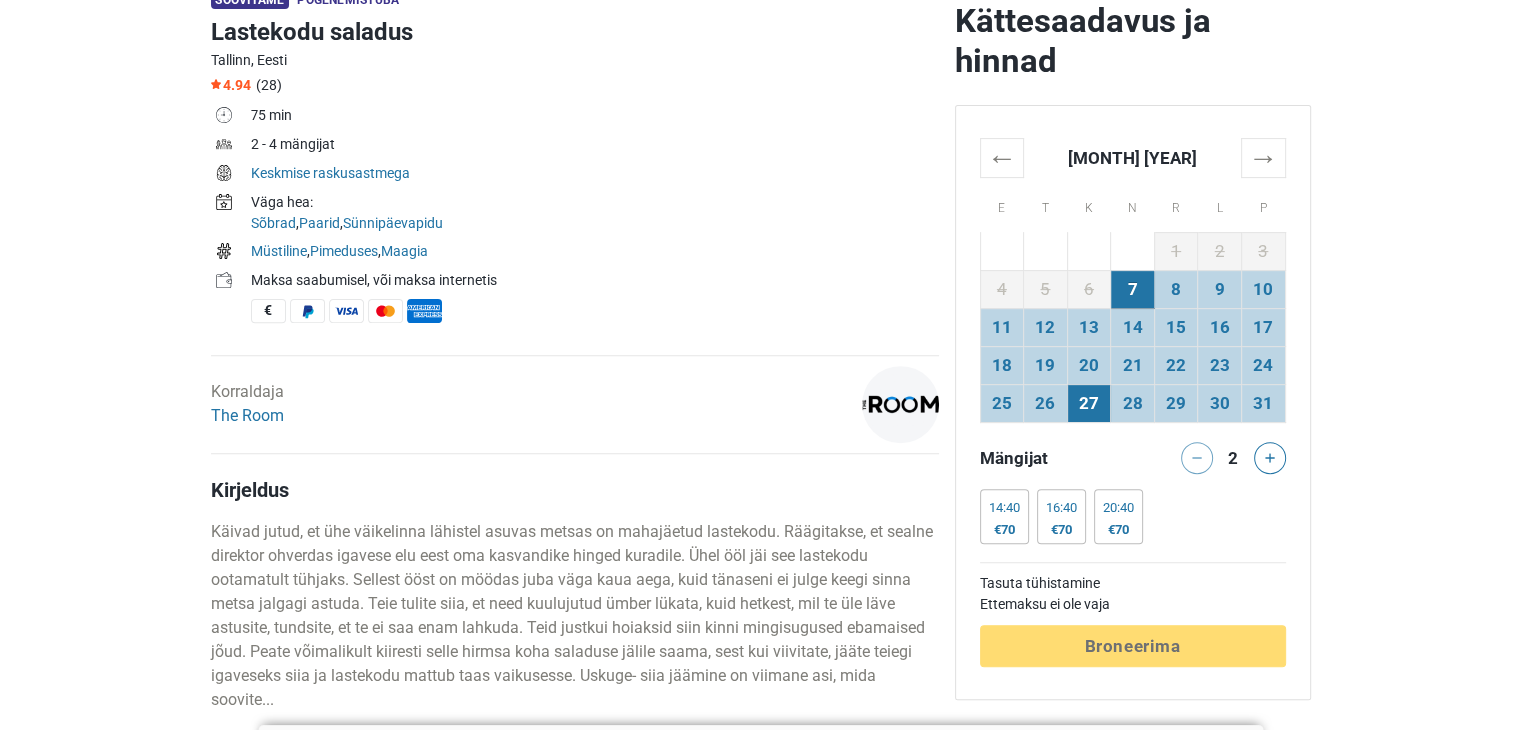 scroll, scrollTop: 618, scrollLeft: 0, axis: vertical 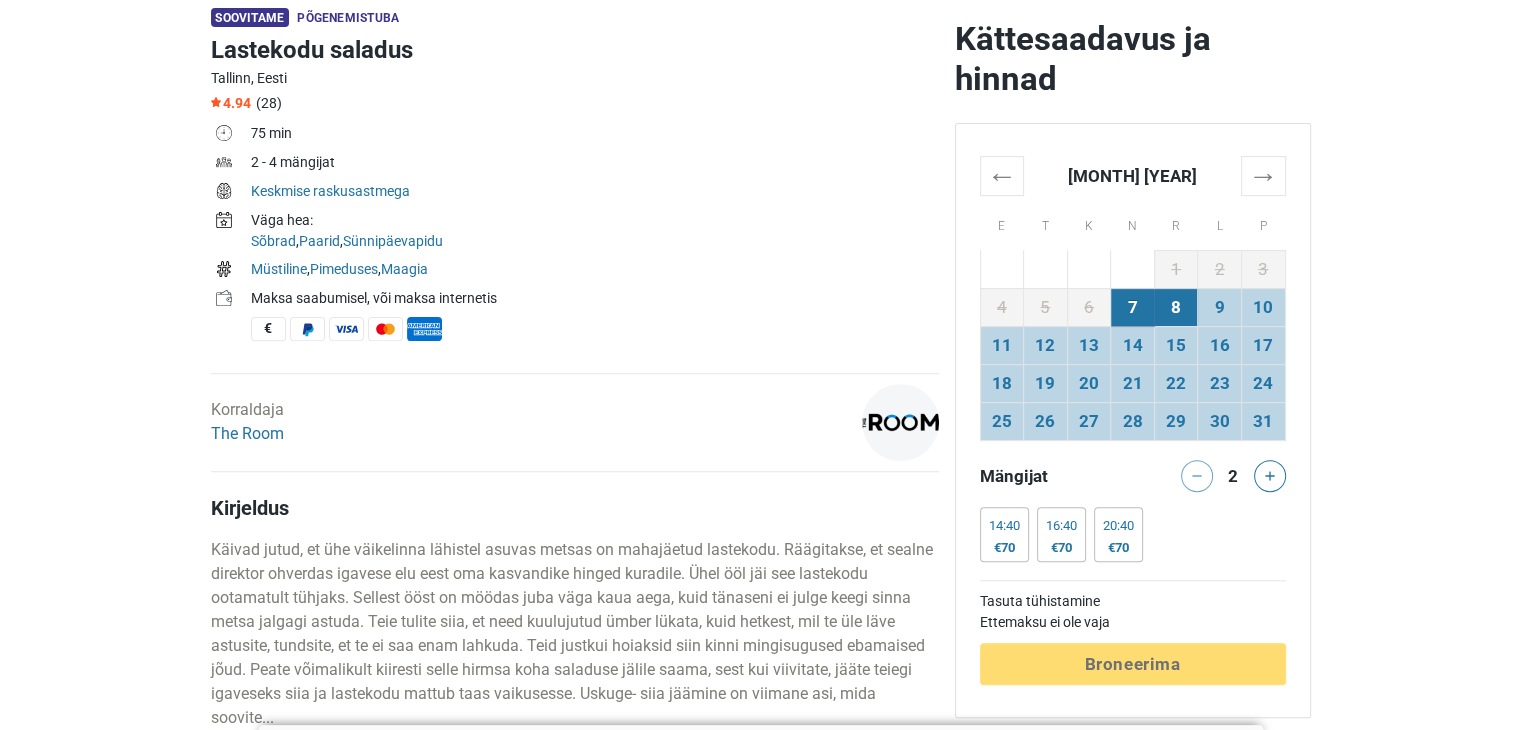 click on "8" at bounding box center [1176, 307] 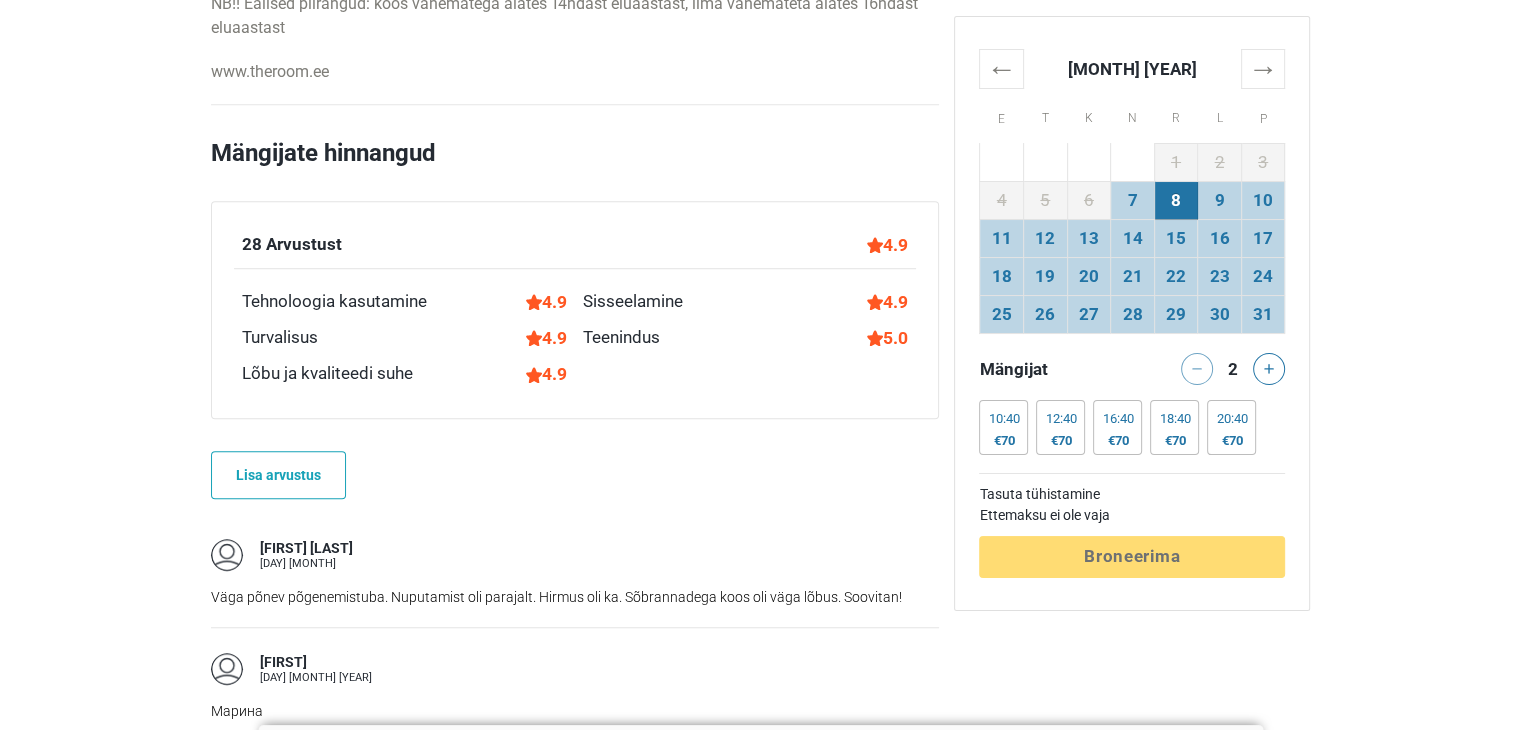 scroll, scrollTop: 1382, scrollLeft: 0, axis: vertical 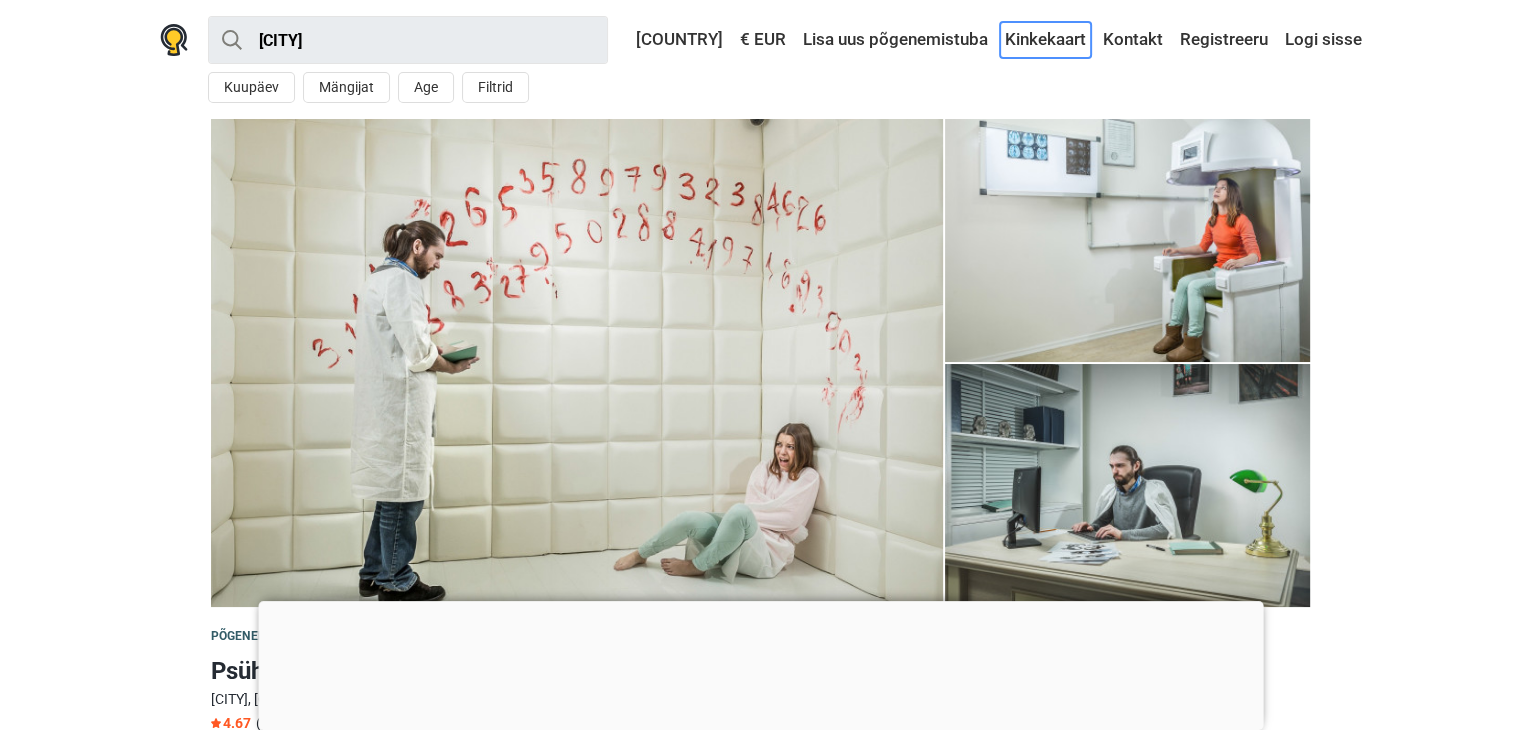 click on "Kinkekaart" at bounding box center [1045, 40] 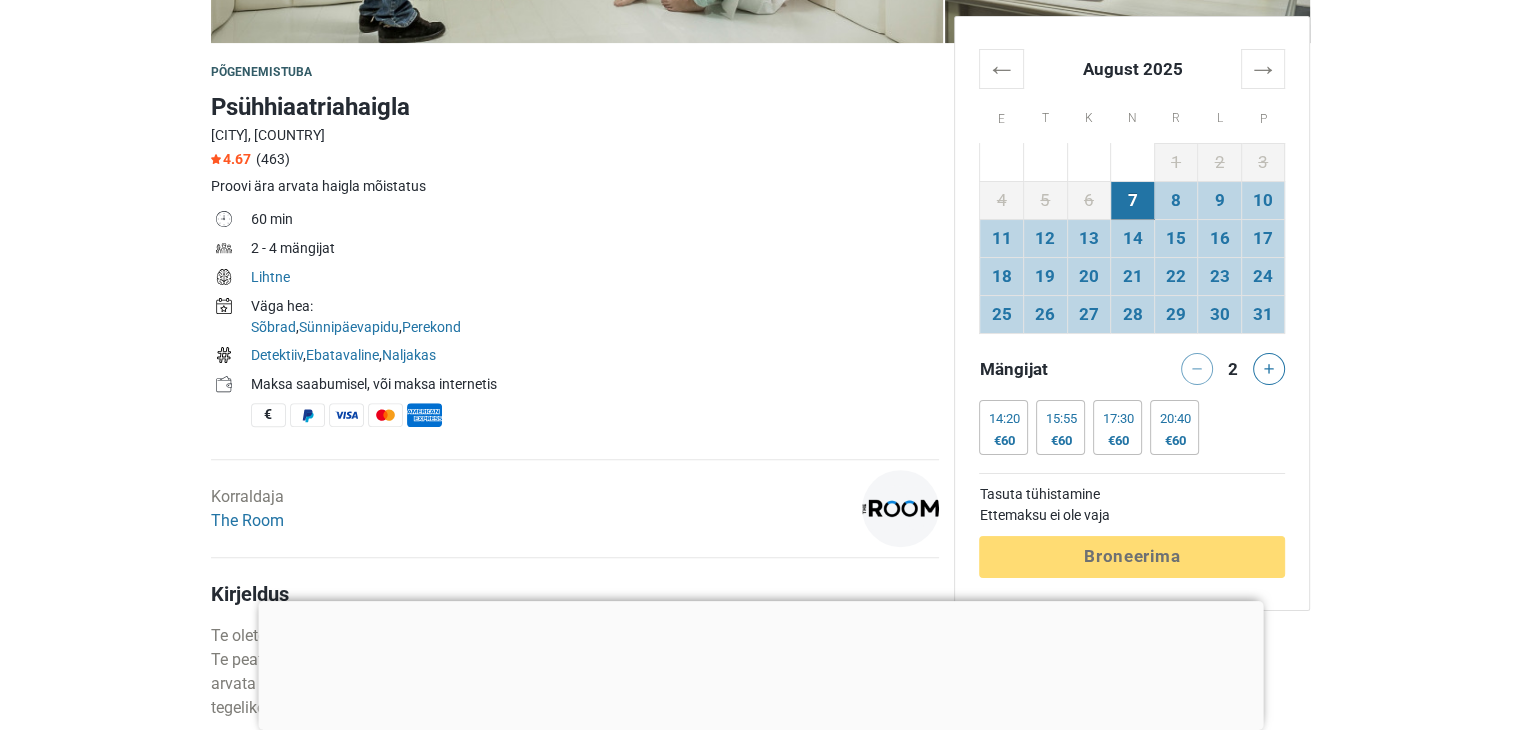 scroll, scrollTop: 816, scrollLeft: 0, axis: vertical 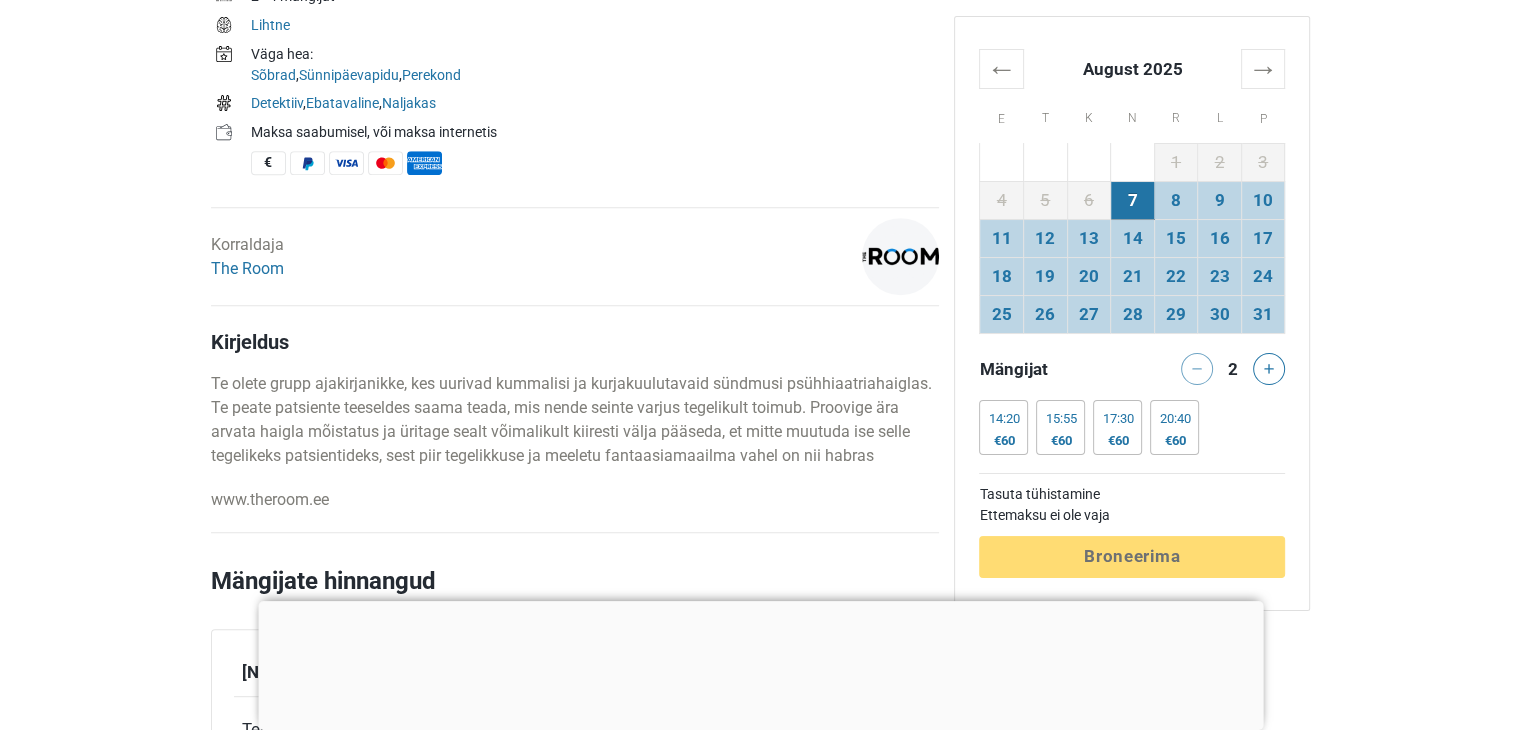 click at bounding box center [760, 601] 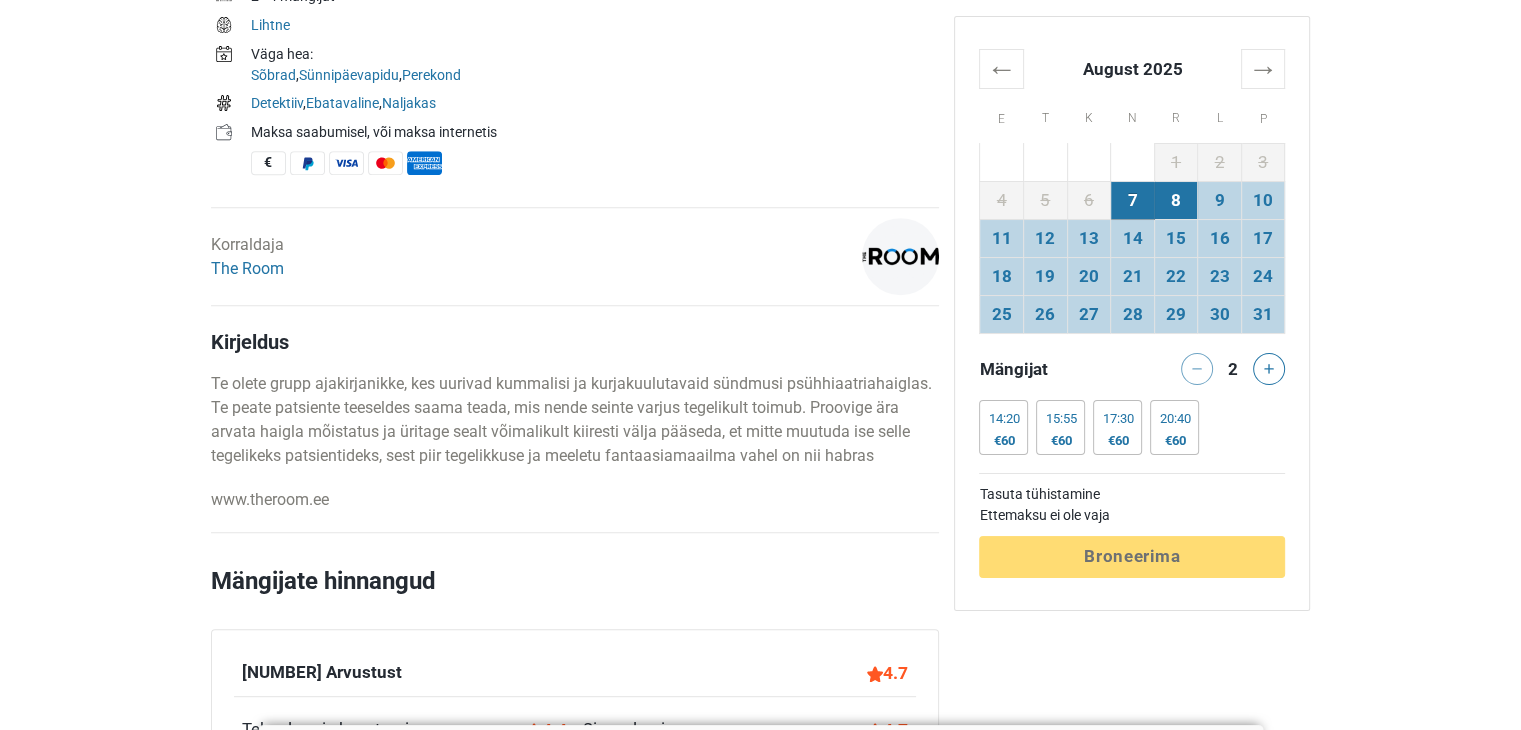 click on "8" at bounding box center (1176, 200) 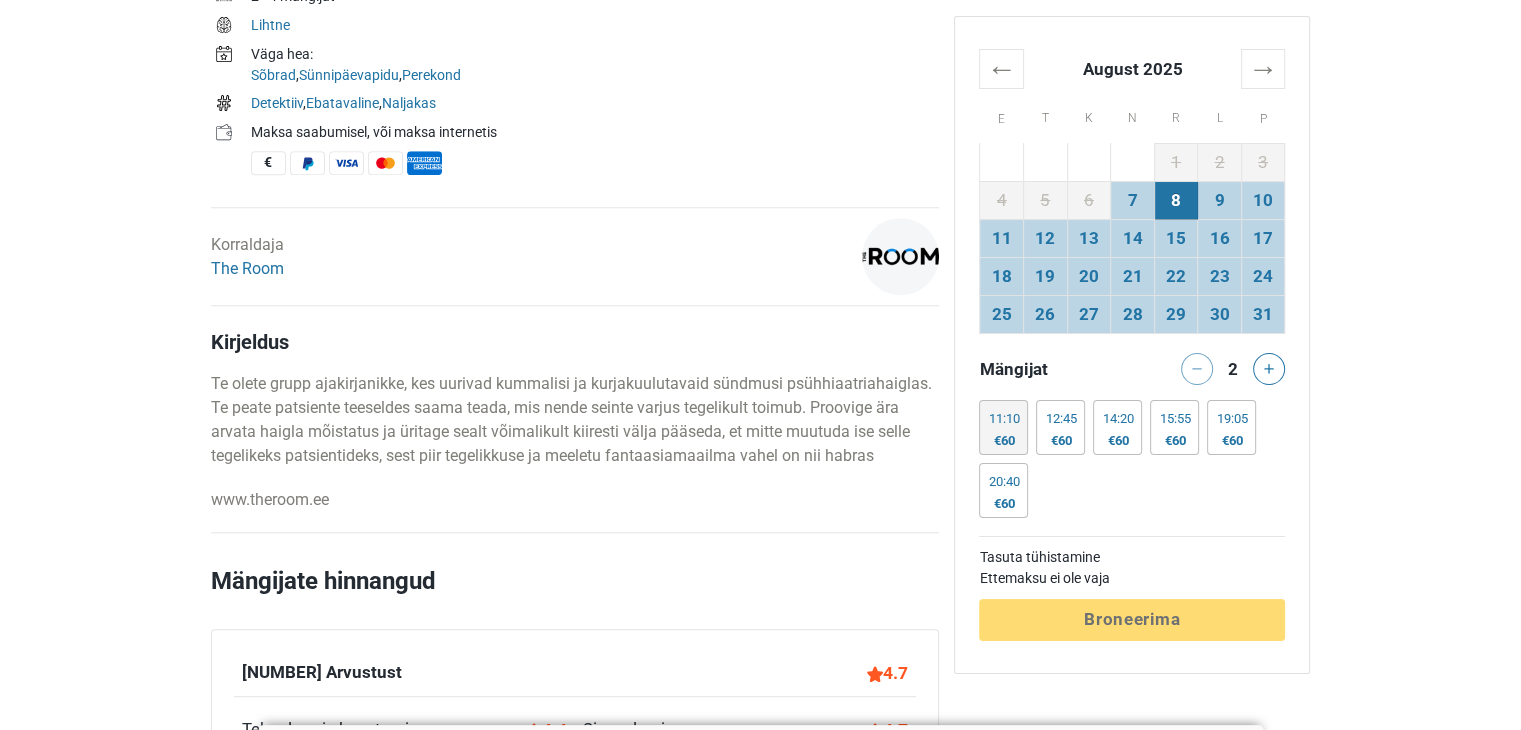 click on "€60" at bounding box center (1003, 441) 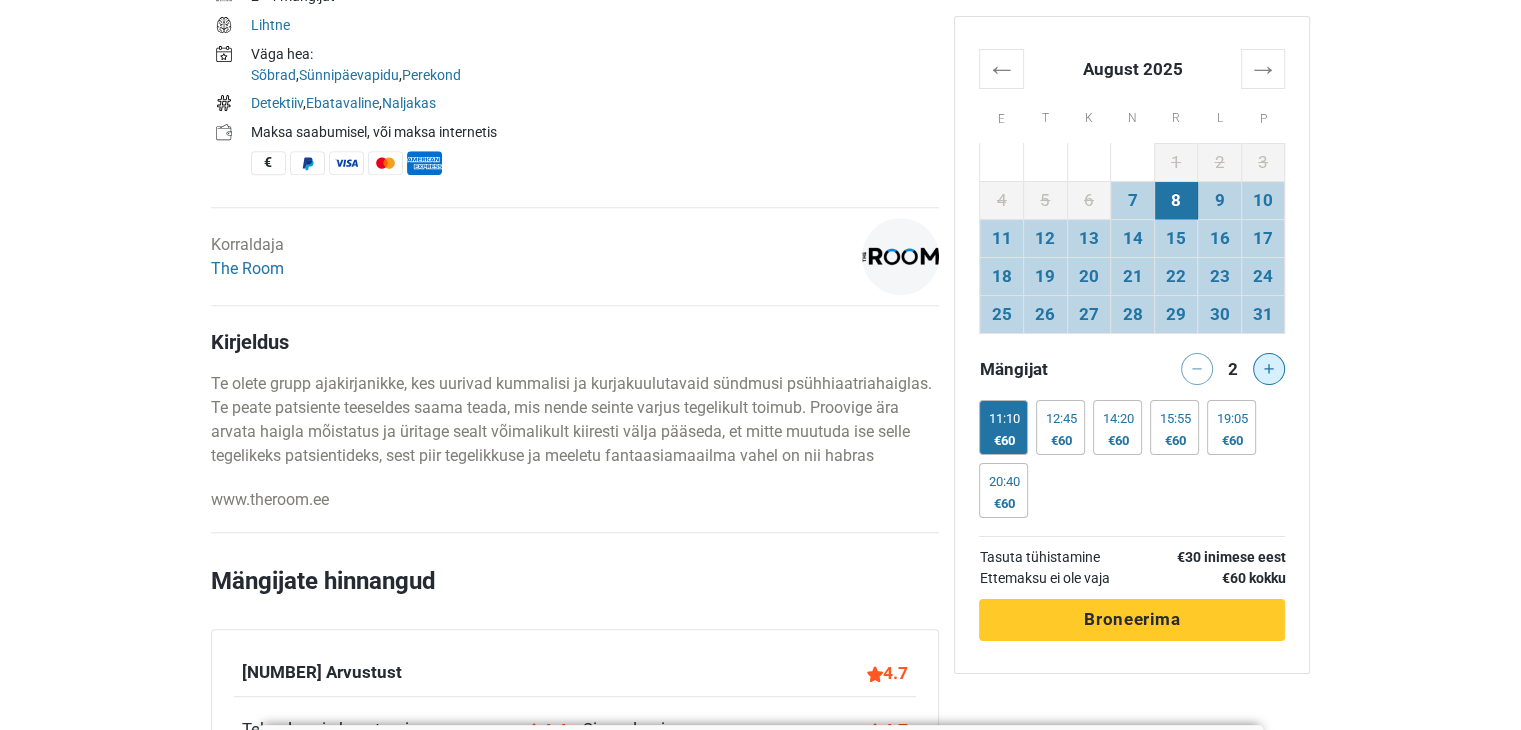 click 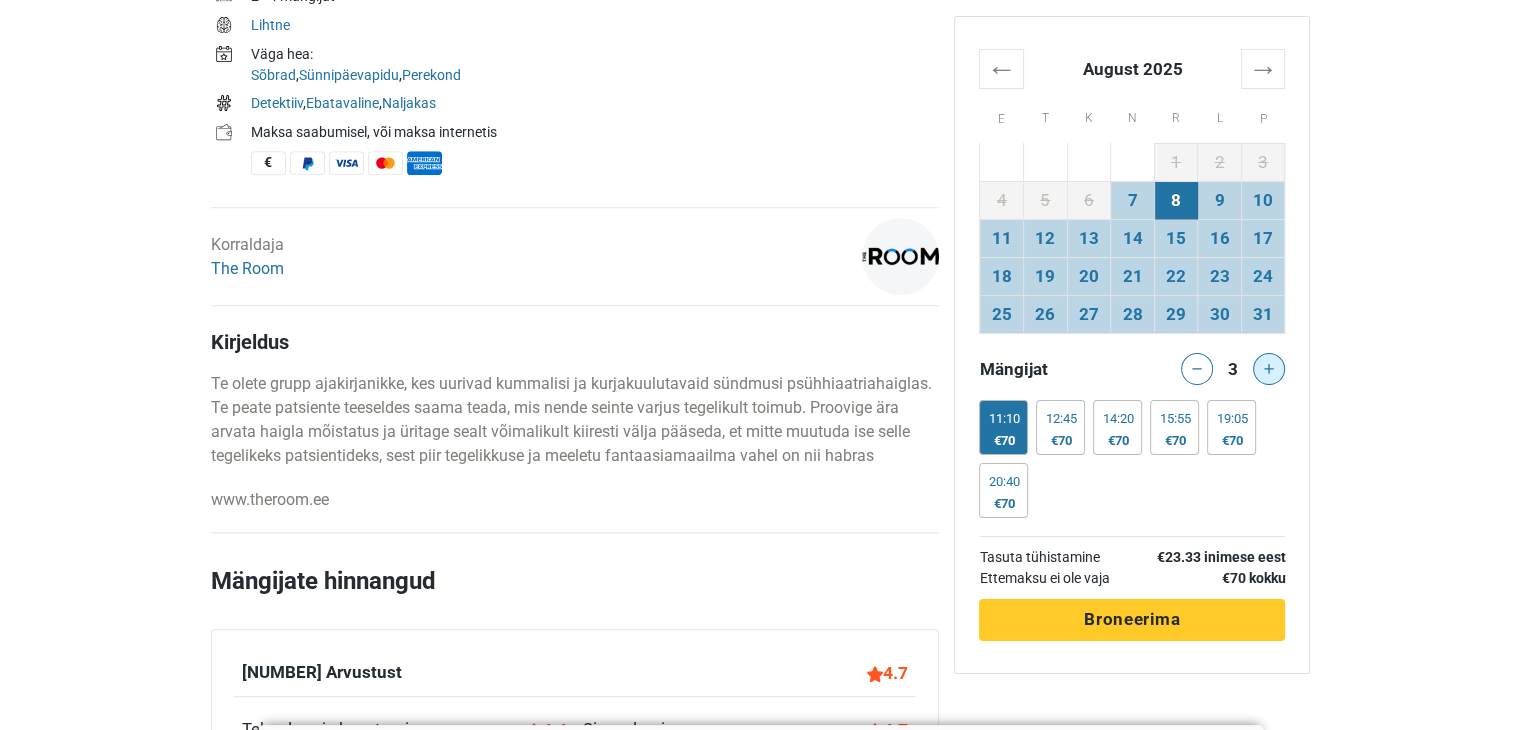 click 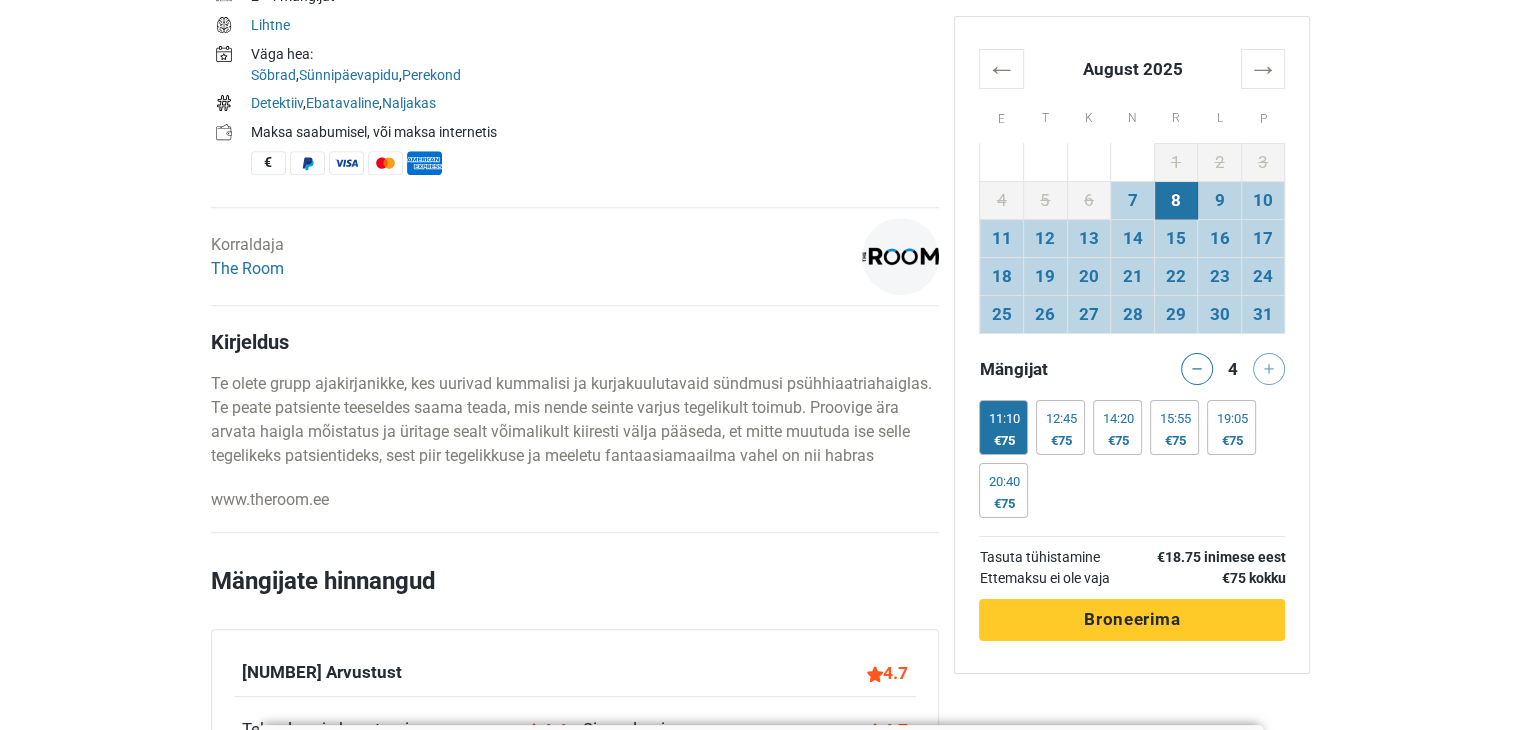 click on "€75" at bounding box center (1003, 441) 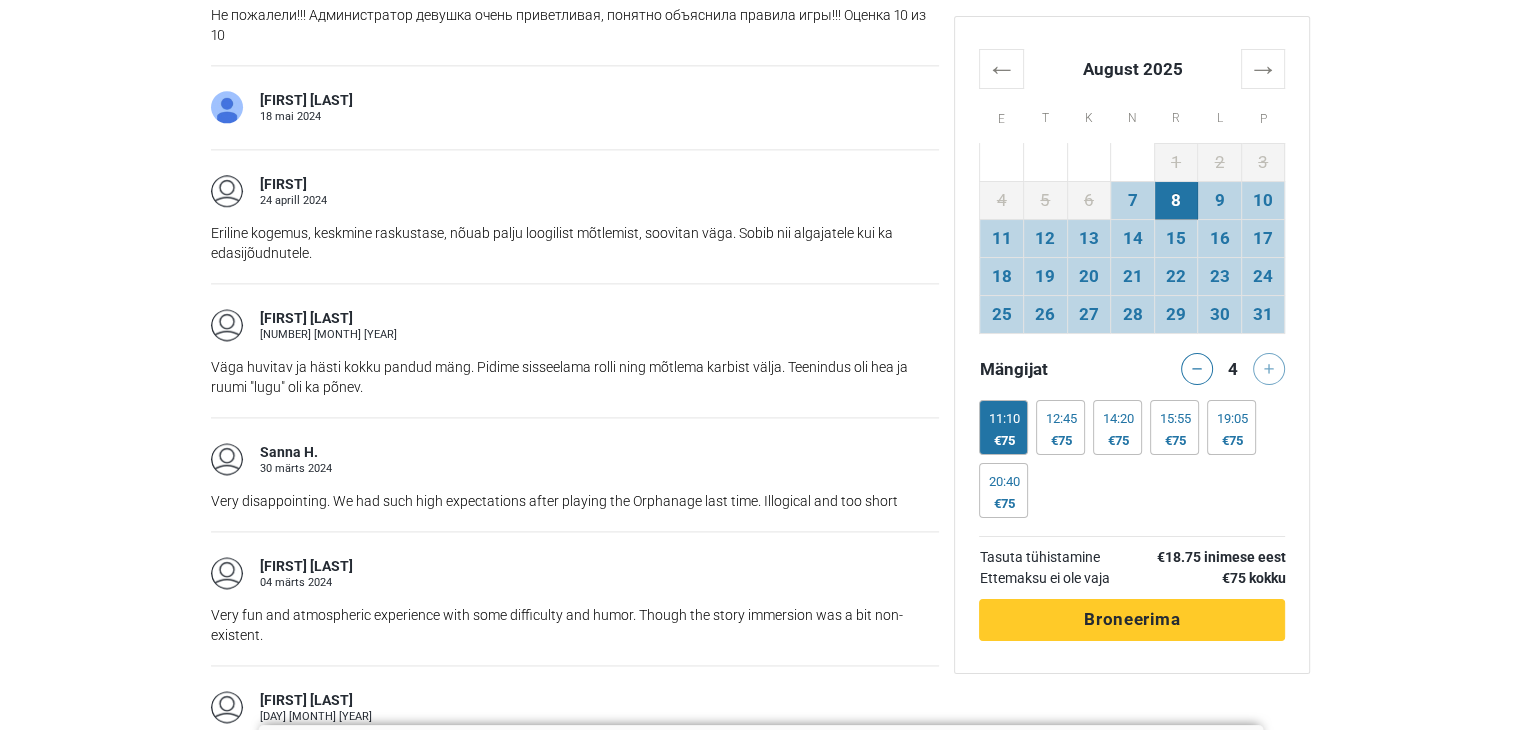 scroll, scrollTop: 2634, scrollLeft: 0, axis: vertical 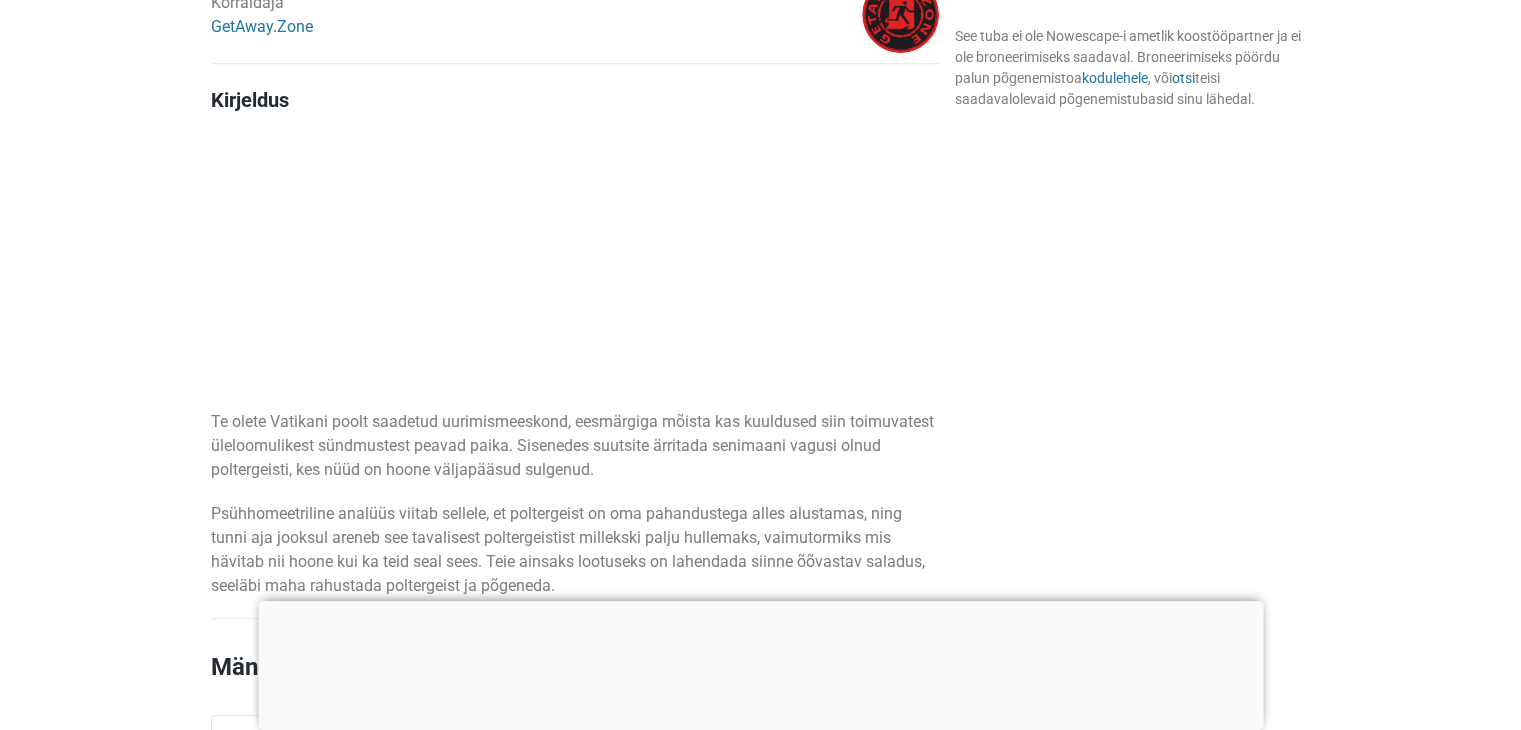 click at bounding box center [760, 601] 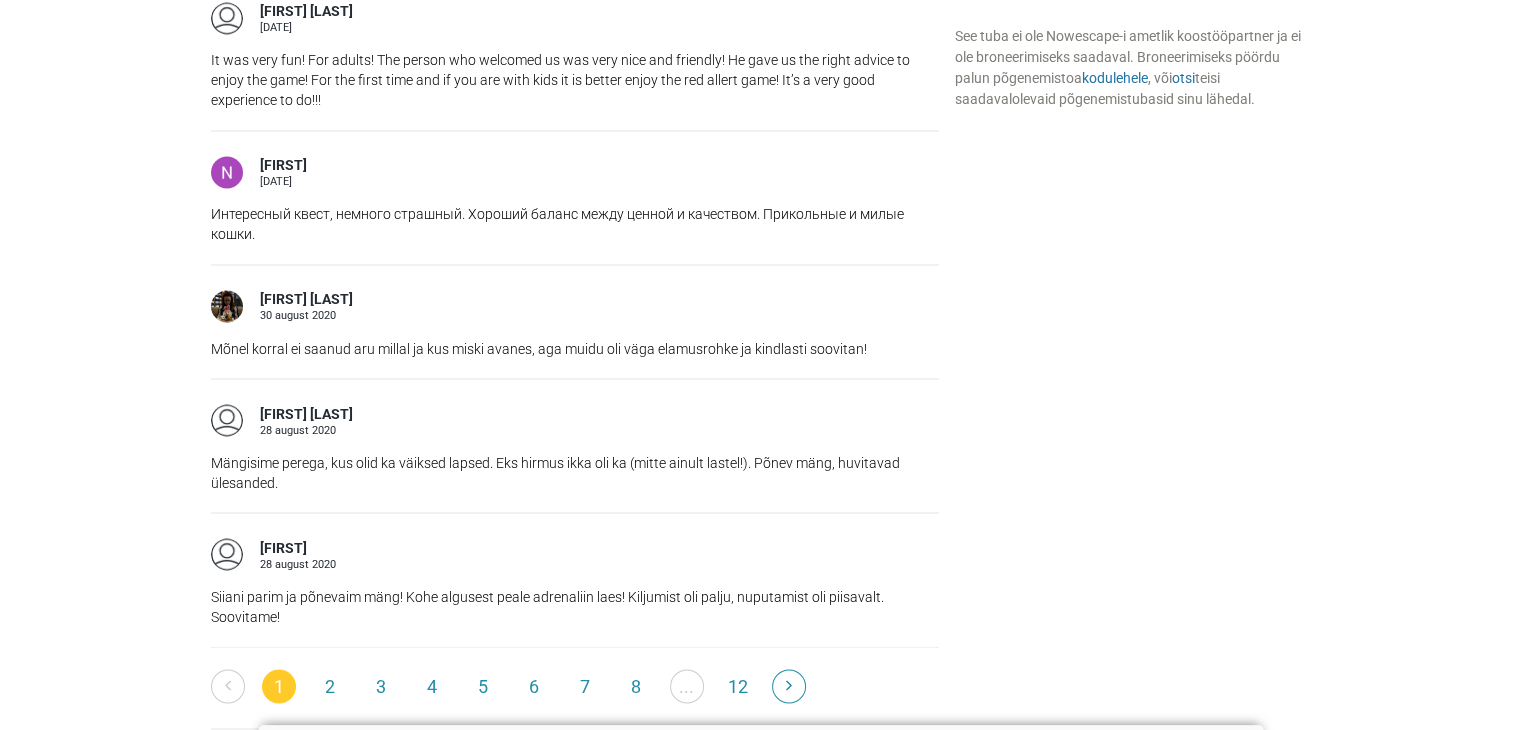 scroll, scrollTop: 3563, scrollLeft: 0, axis: vertical 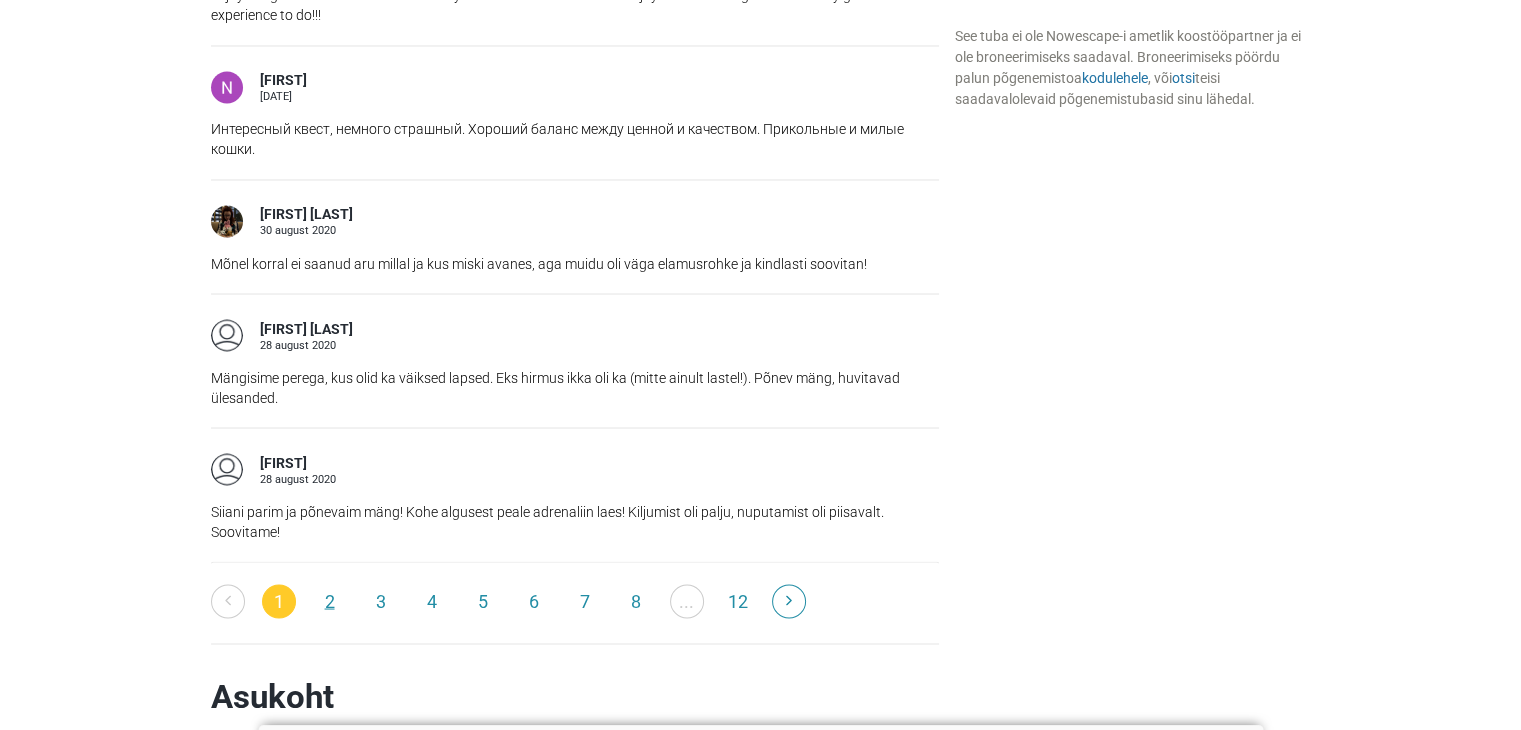 click on "2" at bounding box center (330, 601) 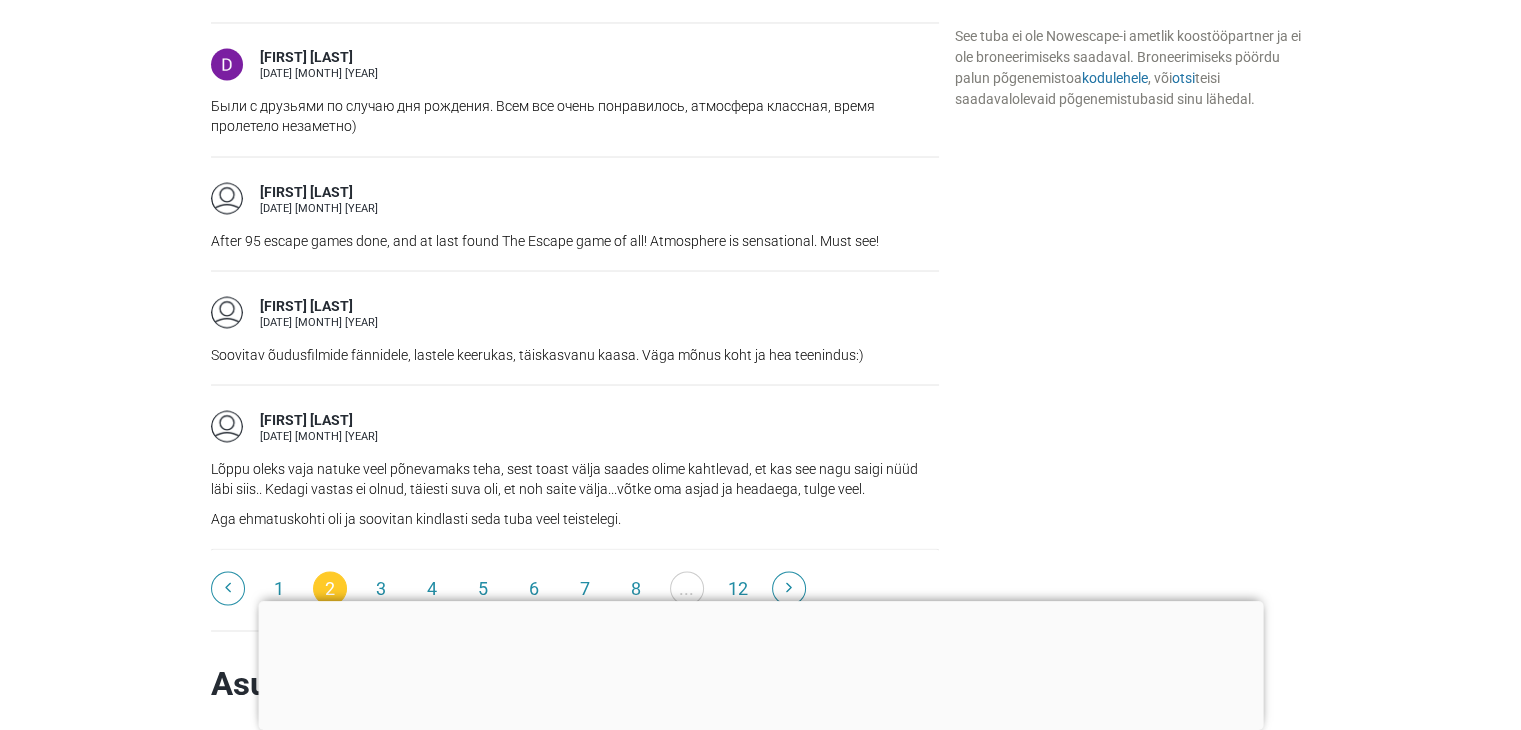 scroll, scrollTop: 3766, scrollLeft: 0, axis: vertical 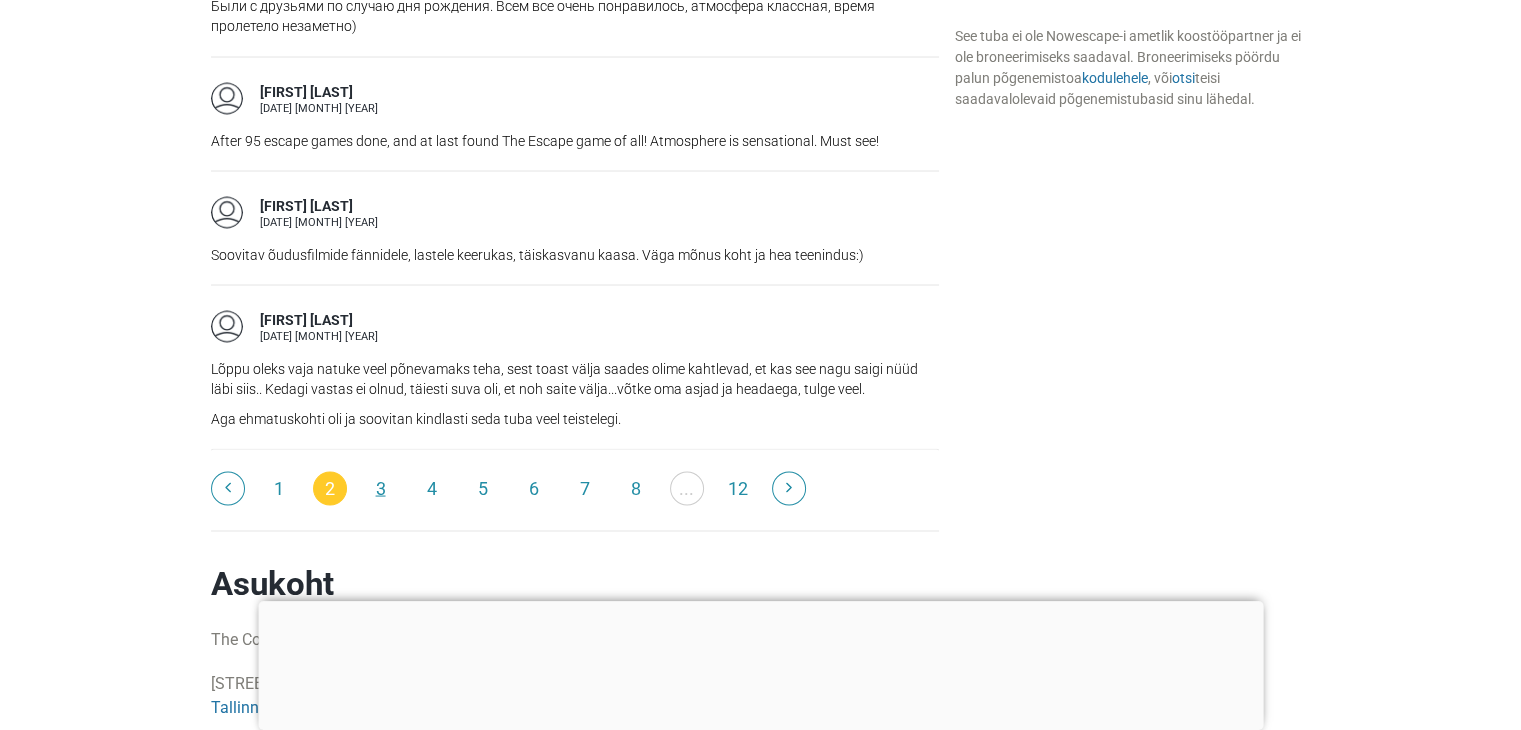 click on "3" at bounding box center (381, 488) 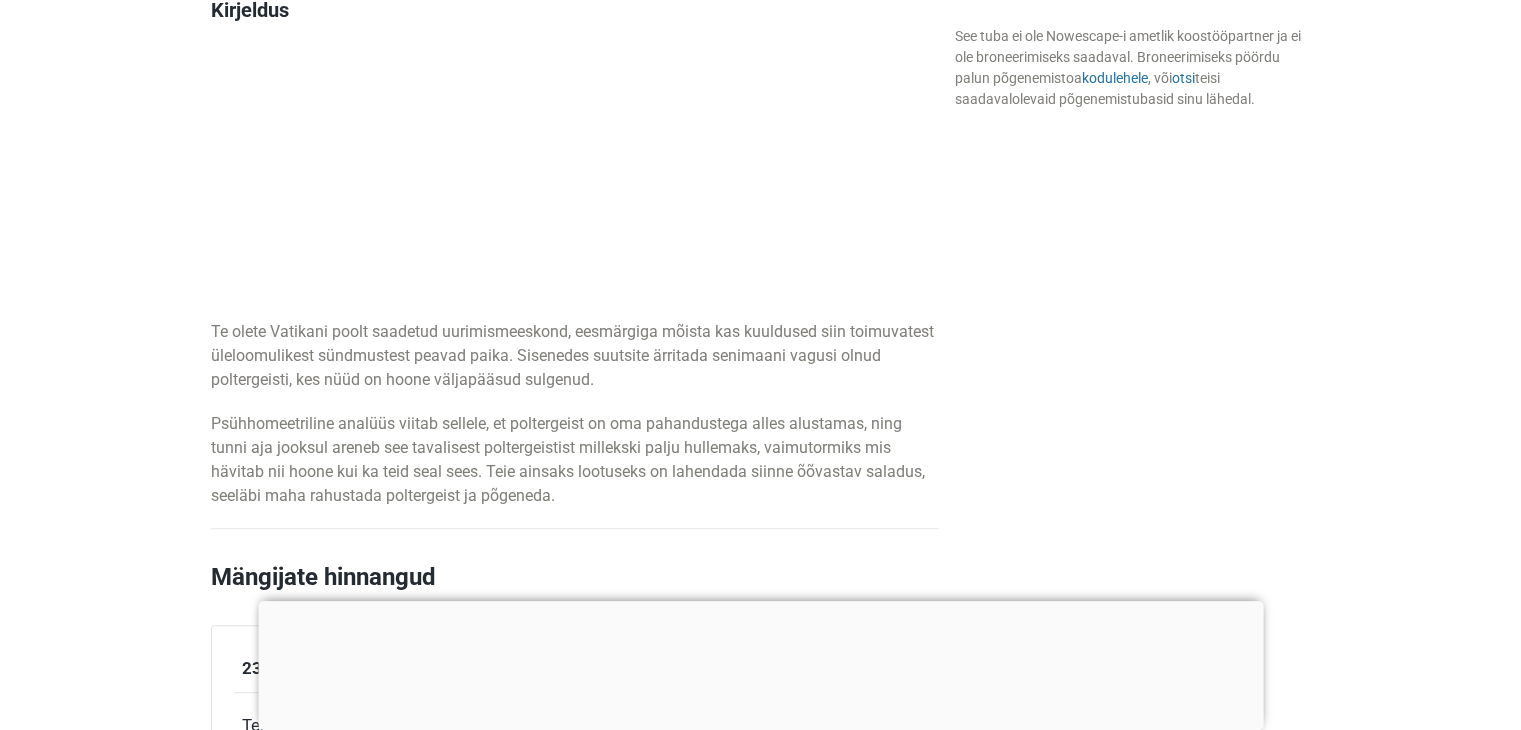 scroll, scrollTop: 1152, scrollLeft: 0, axis: vertical 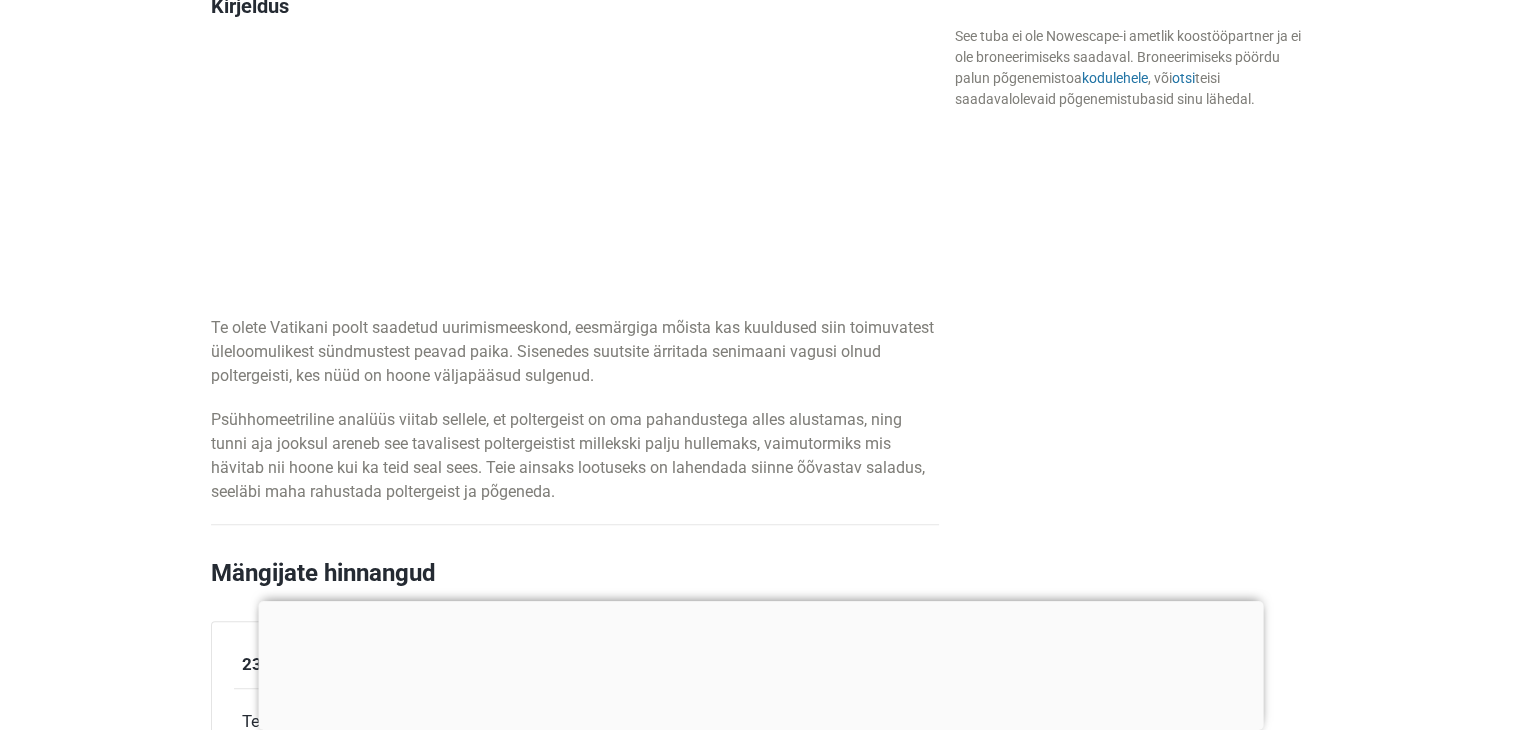click at bounding box center [760, 601] 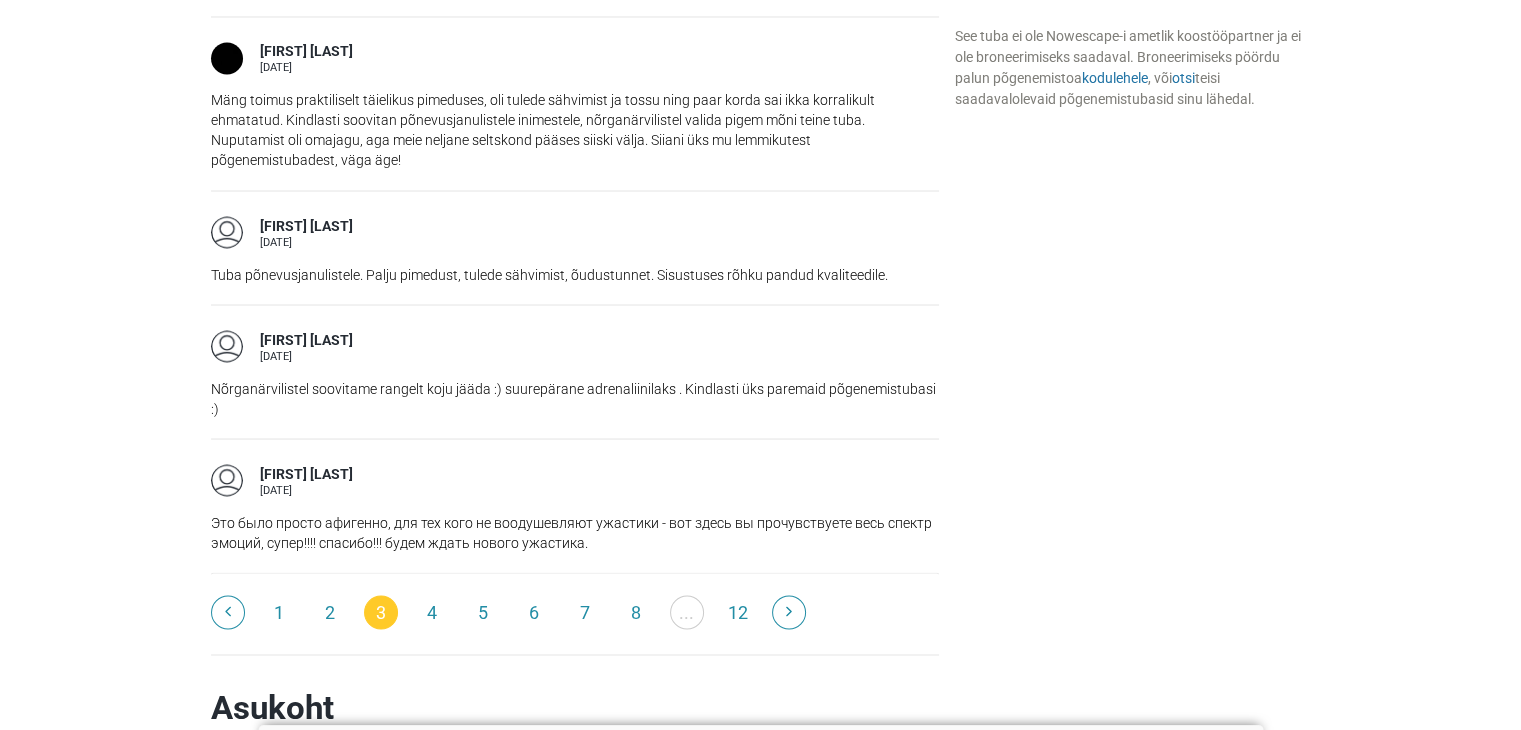 scroll, scrollTop: 3632, scrollLeft: 0, axis: vertical 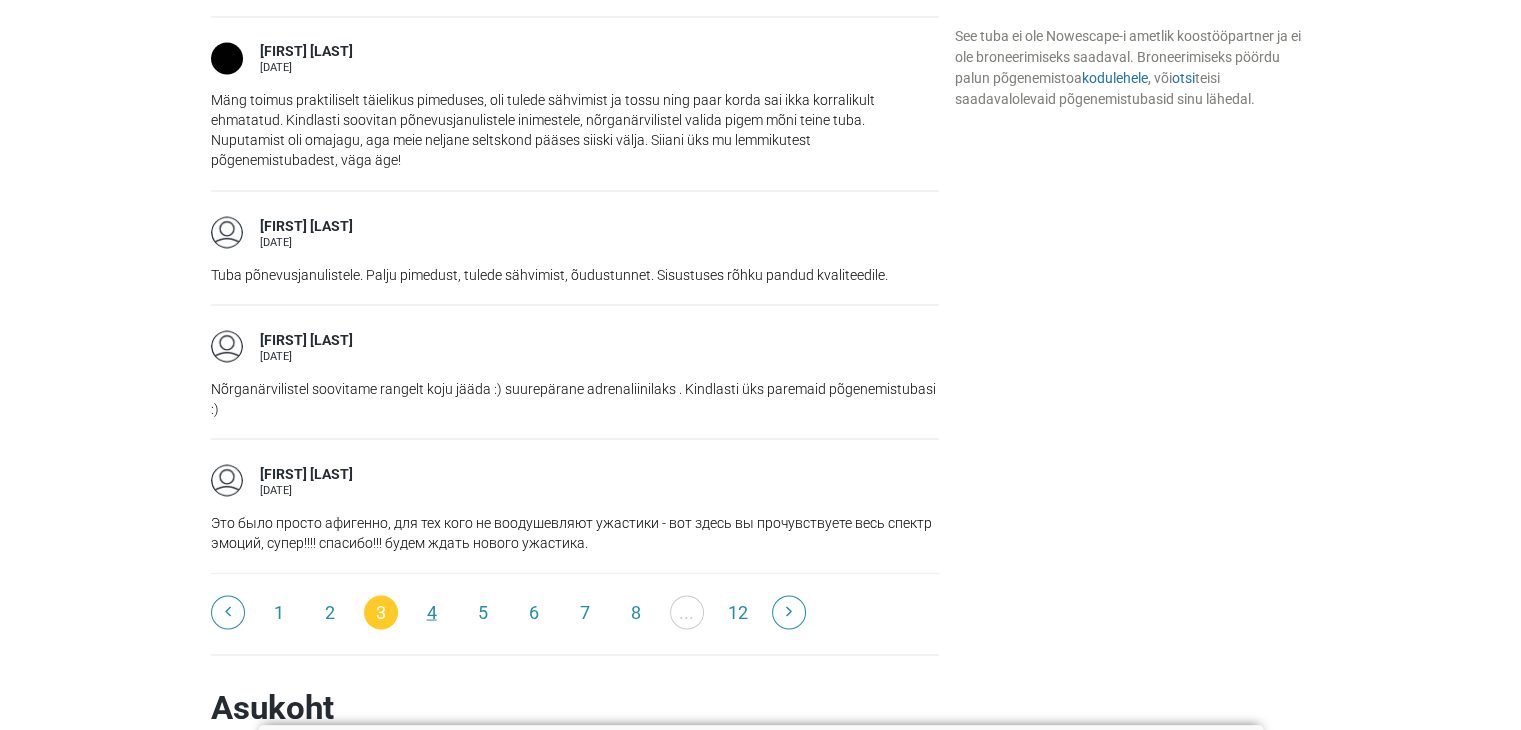click on "4" at bounding box center (432, 612) 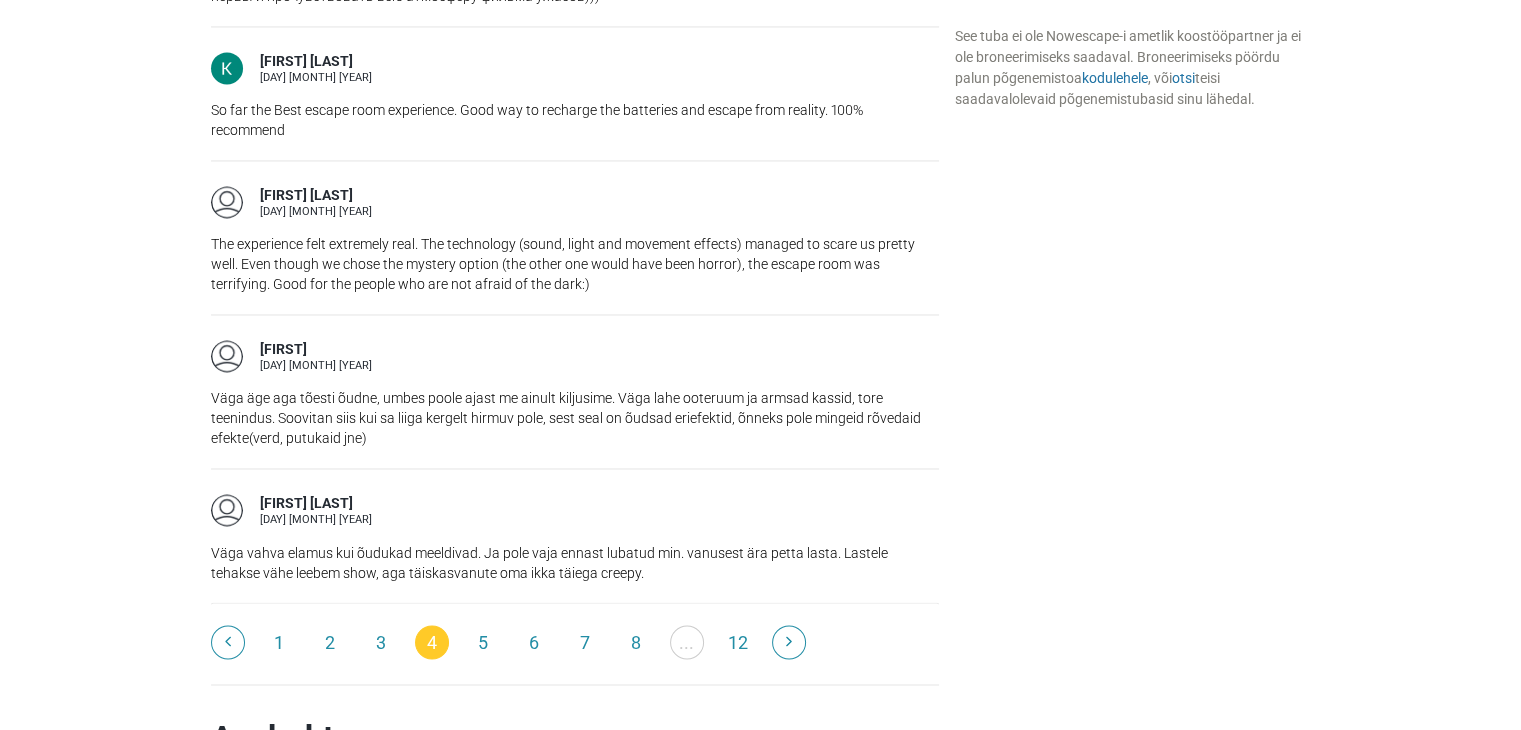 scroll, scrollTop: 3276, scrollLeft: 0, axis: vertical 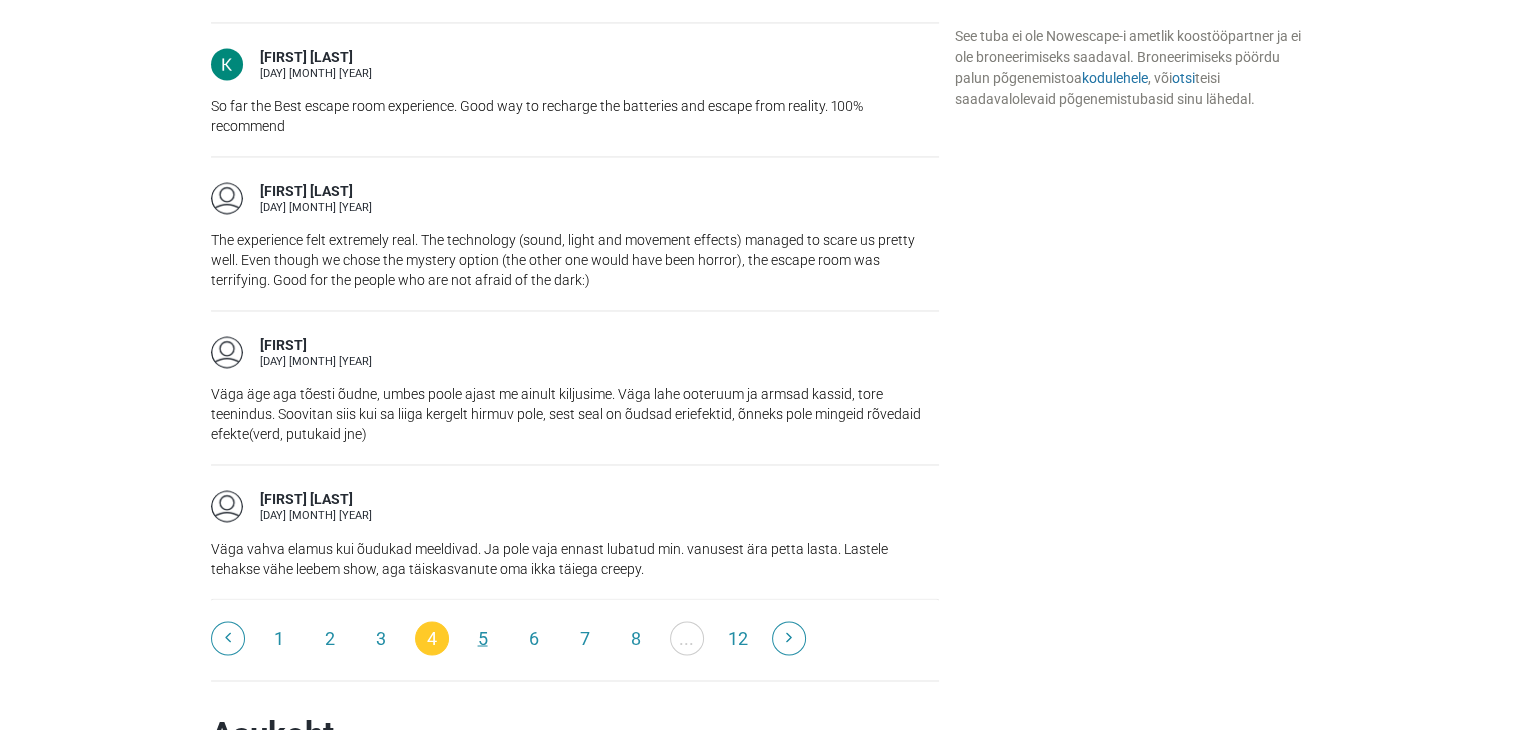 click on "5" at bounding box center [483, 638] 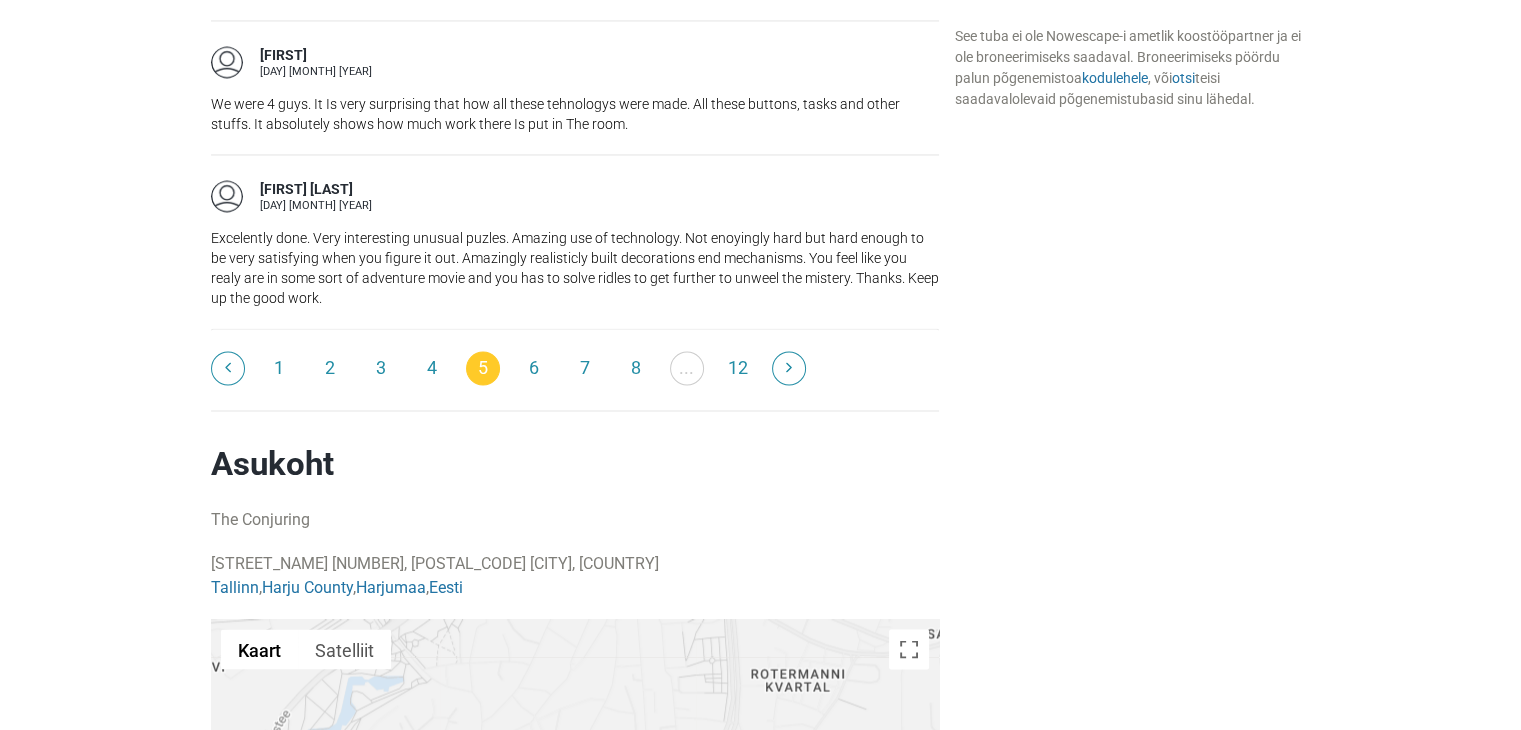 scroll, scrollTop: 3387, scrollLeft: 0, axis: vertical 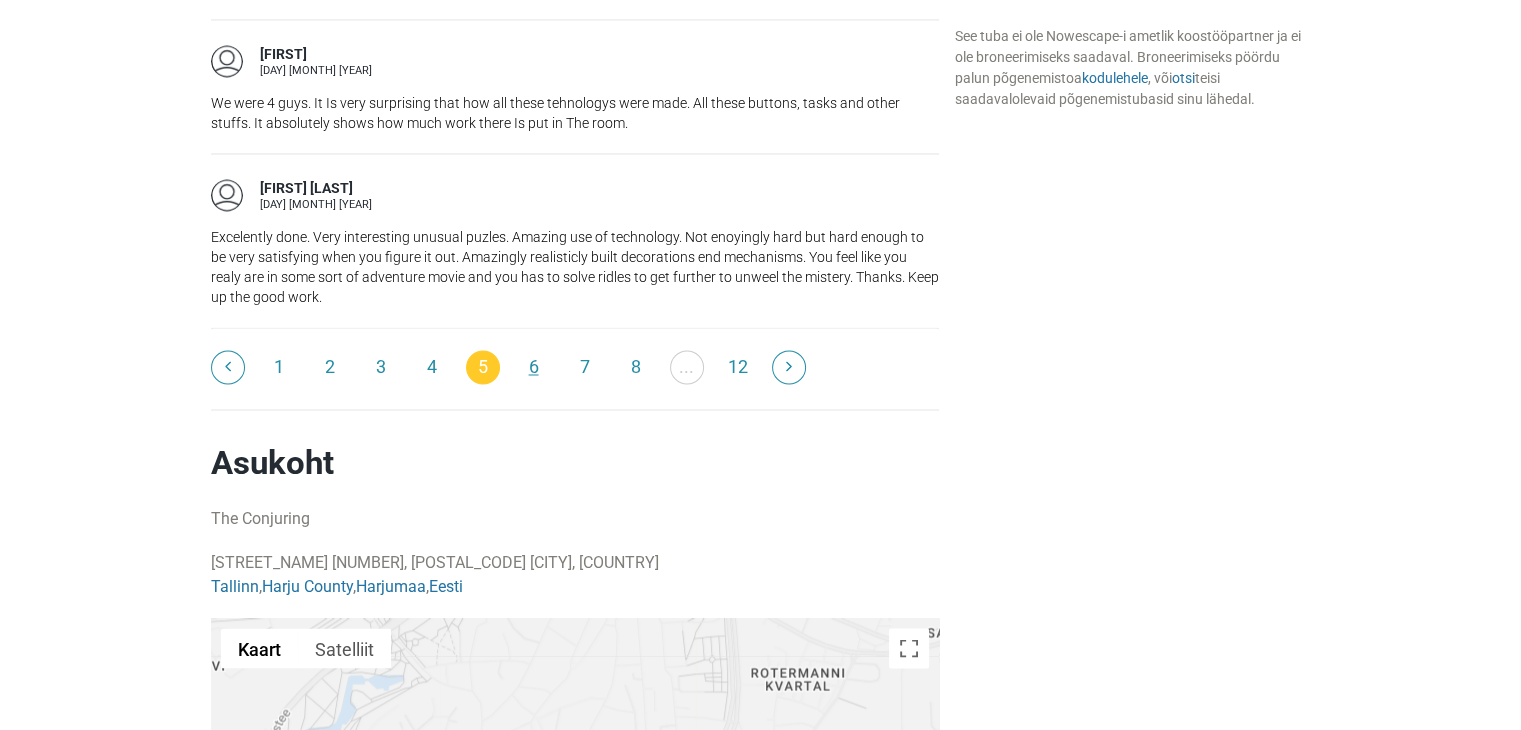 click on "6" at bounding box center (534, 367) 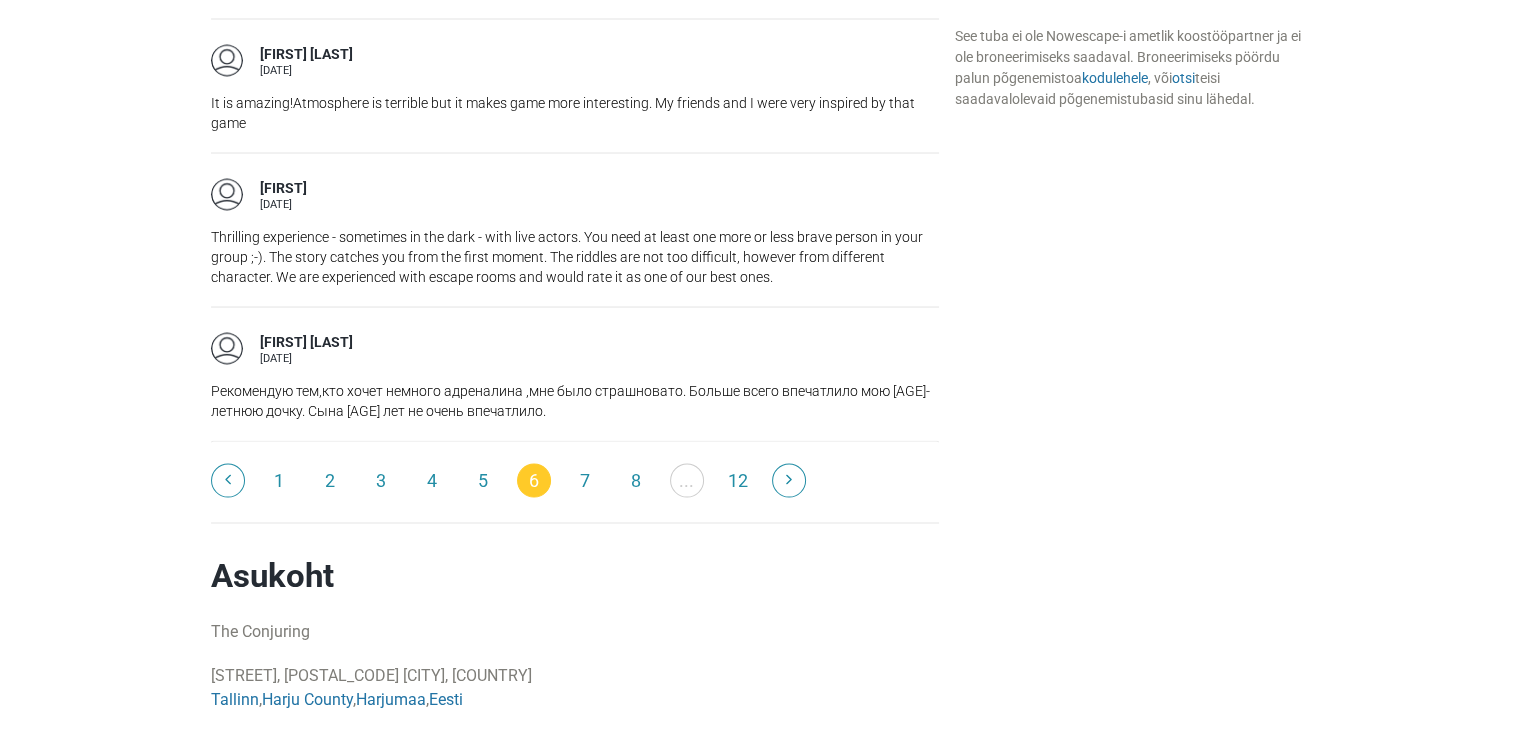 scroll, scrollTop: 3784, scrollLeft: 0, axis: vertical 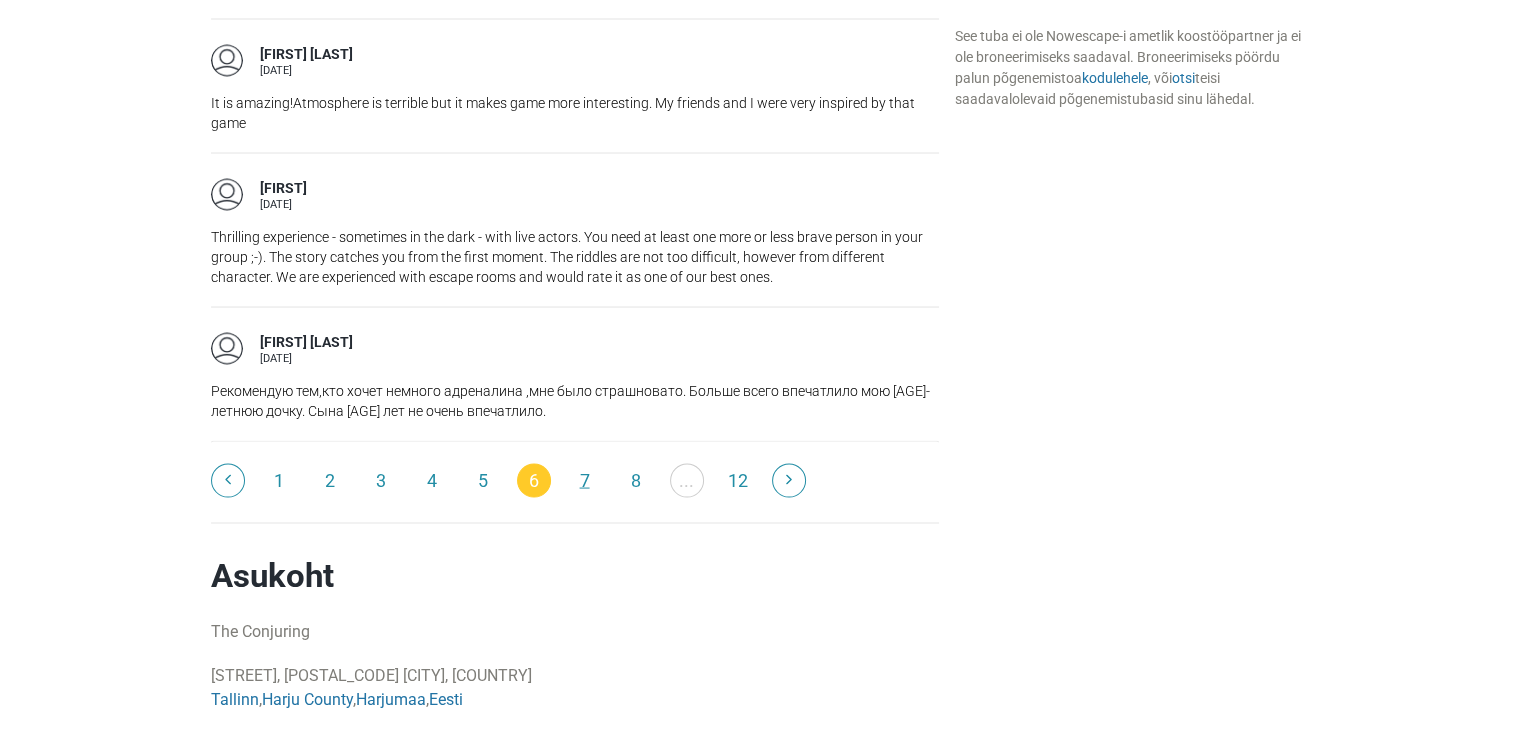 click on "7" at bounding box center (585, 480) 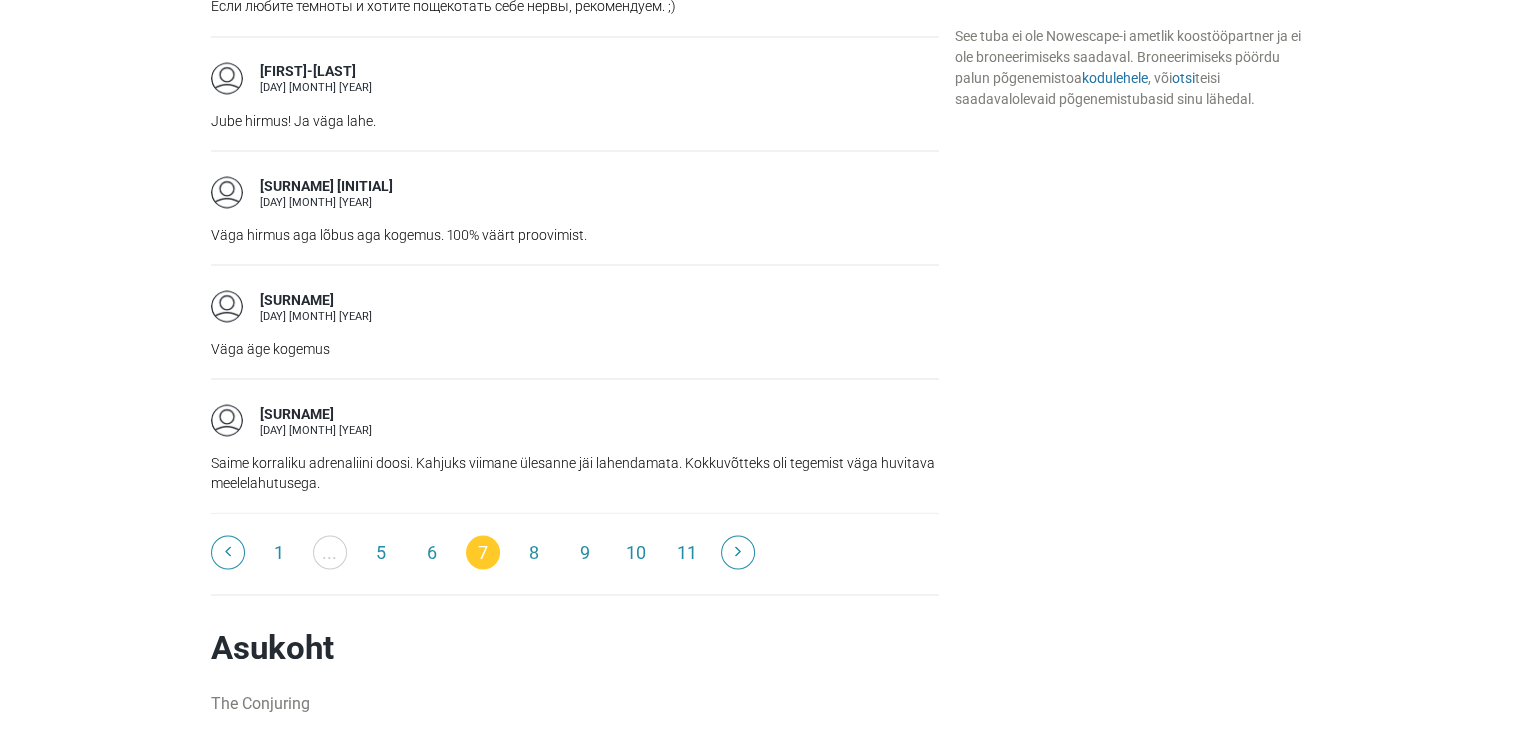 scroll, scrollTop: 3692, scrollLeft: 0, axis: vertical 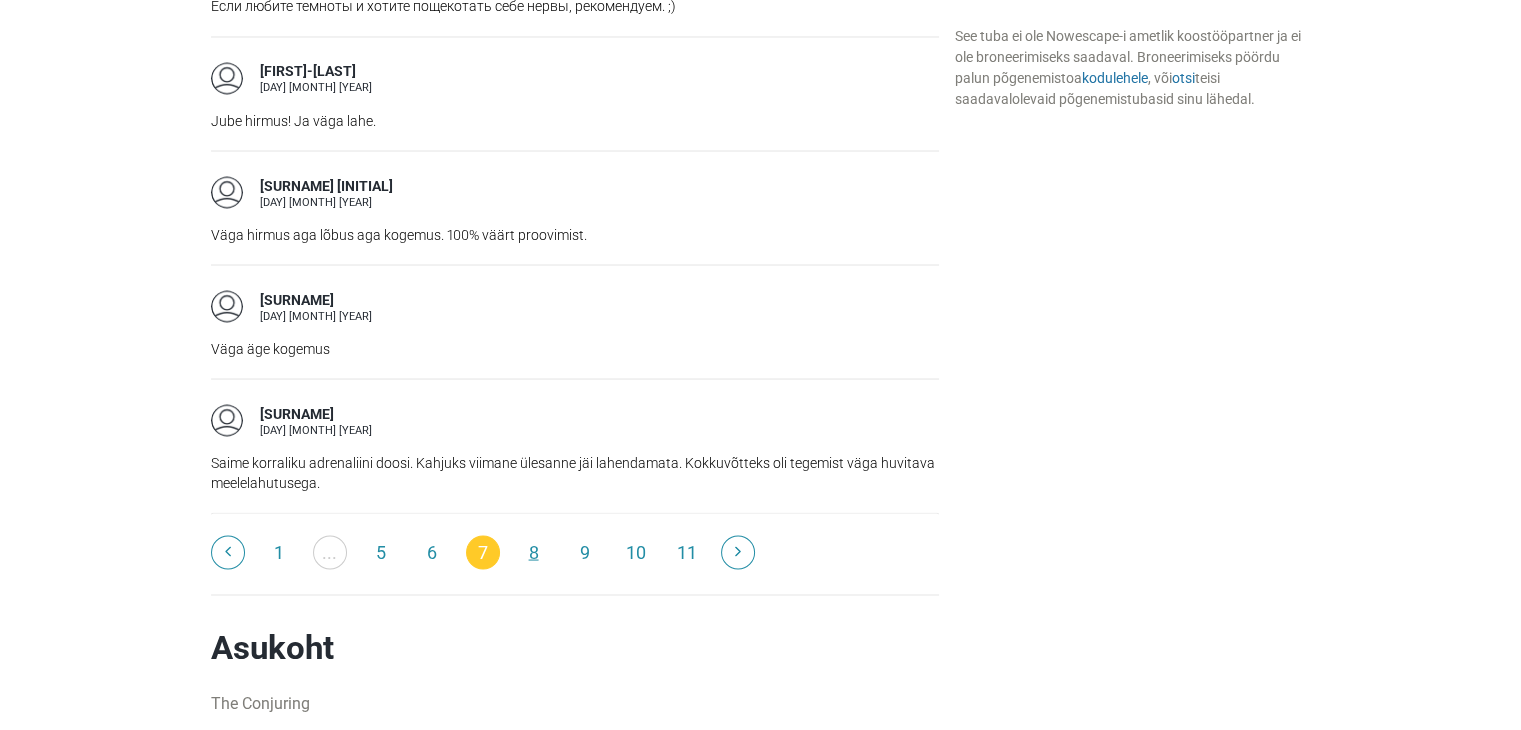 click on "8" at bounding box center (534, 552) 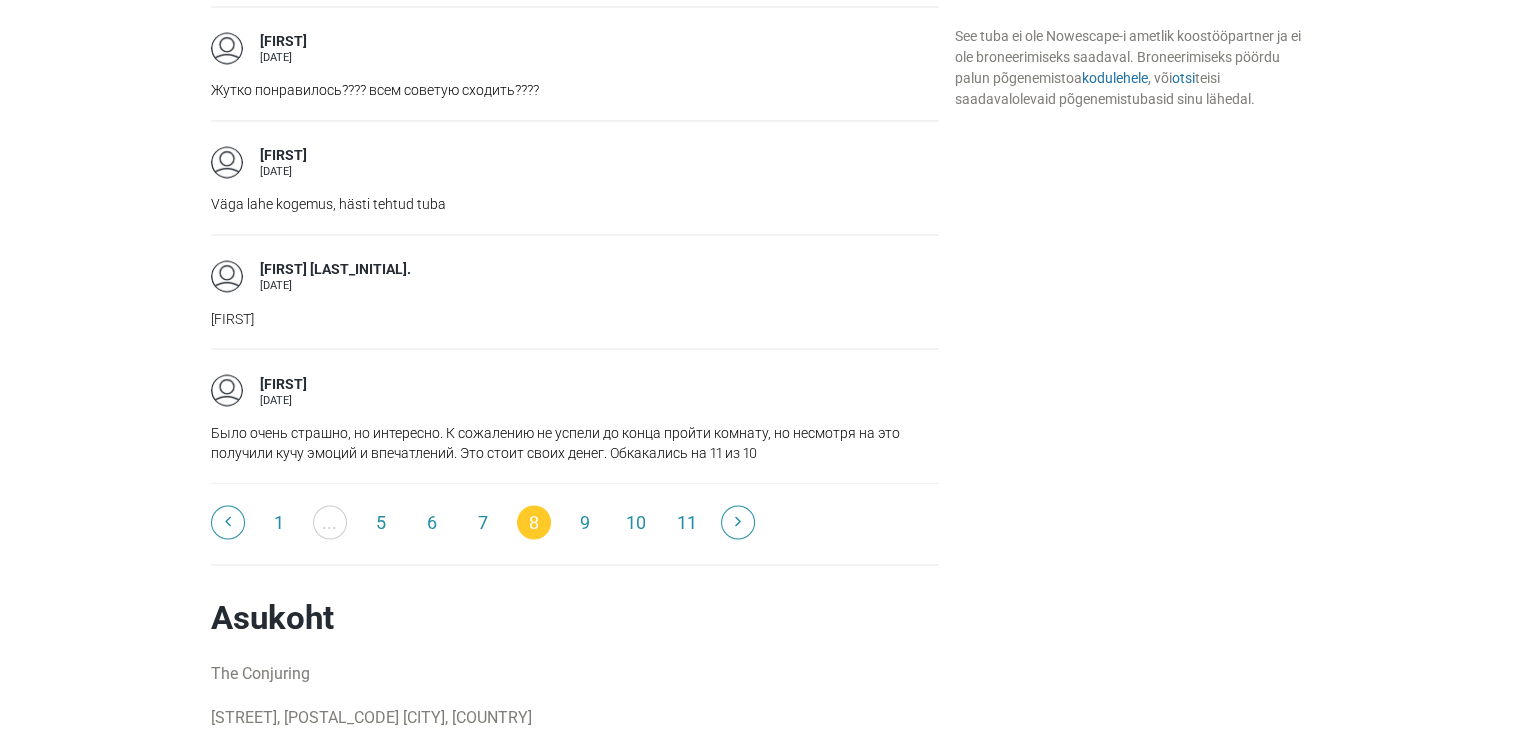 scroll, scrollTop: 3508, scrollLeft: 0, axis: vertical 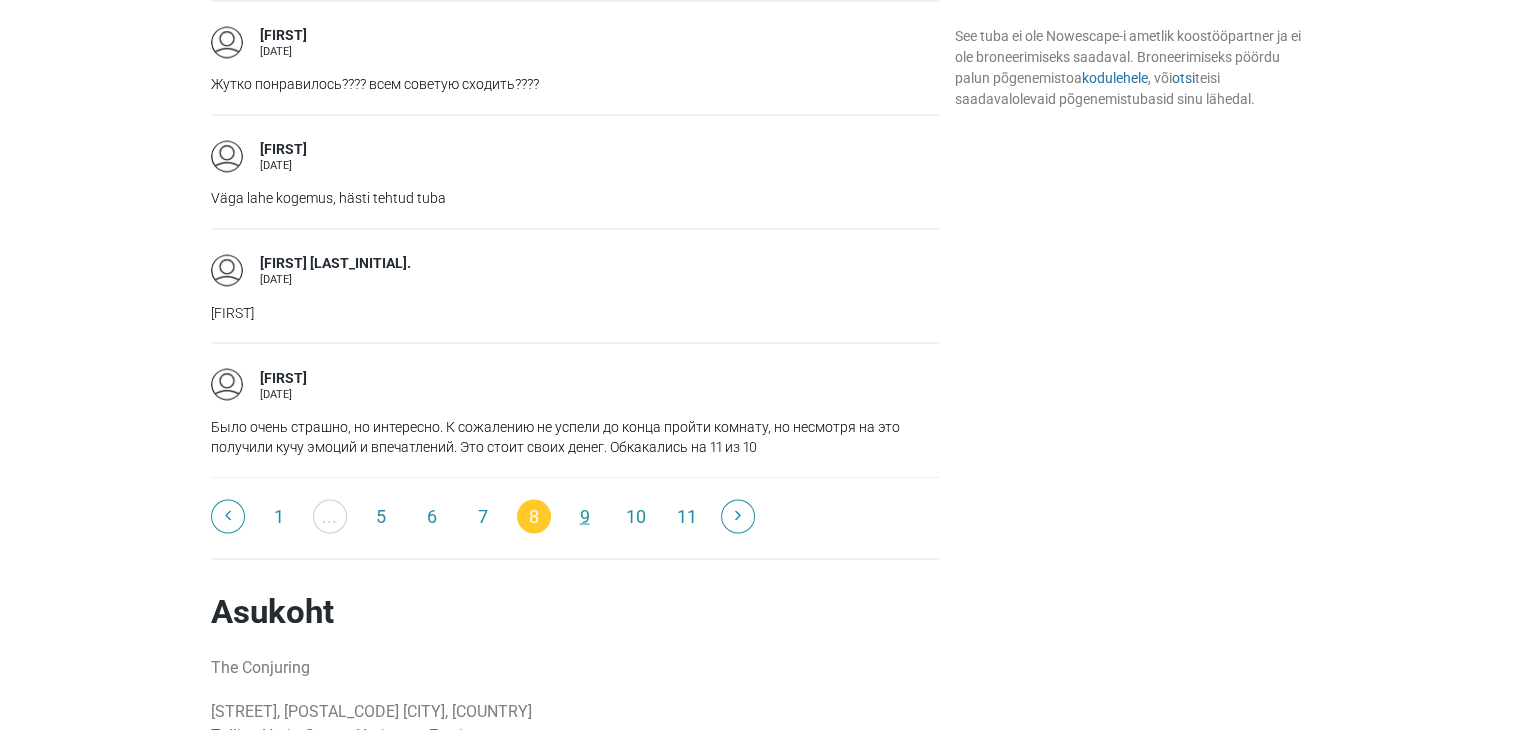 click on "9" at bounding box center (585, 516) 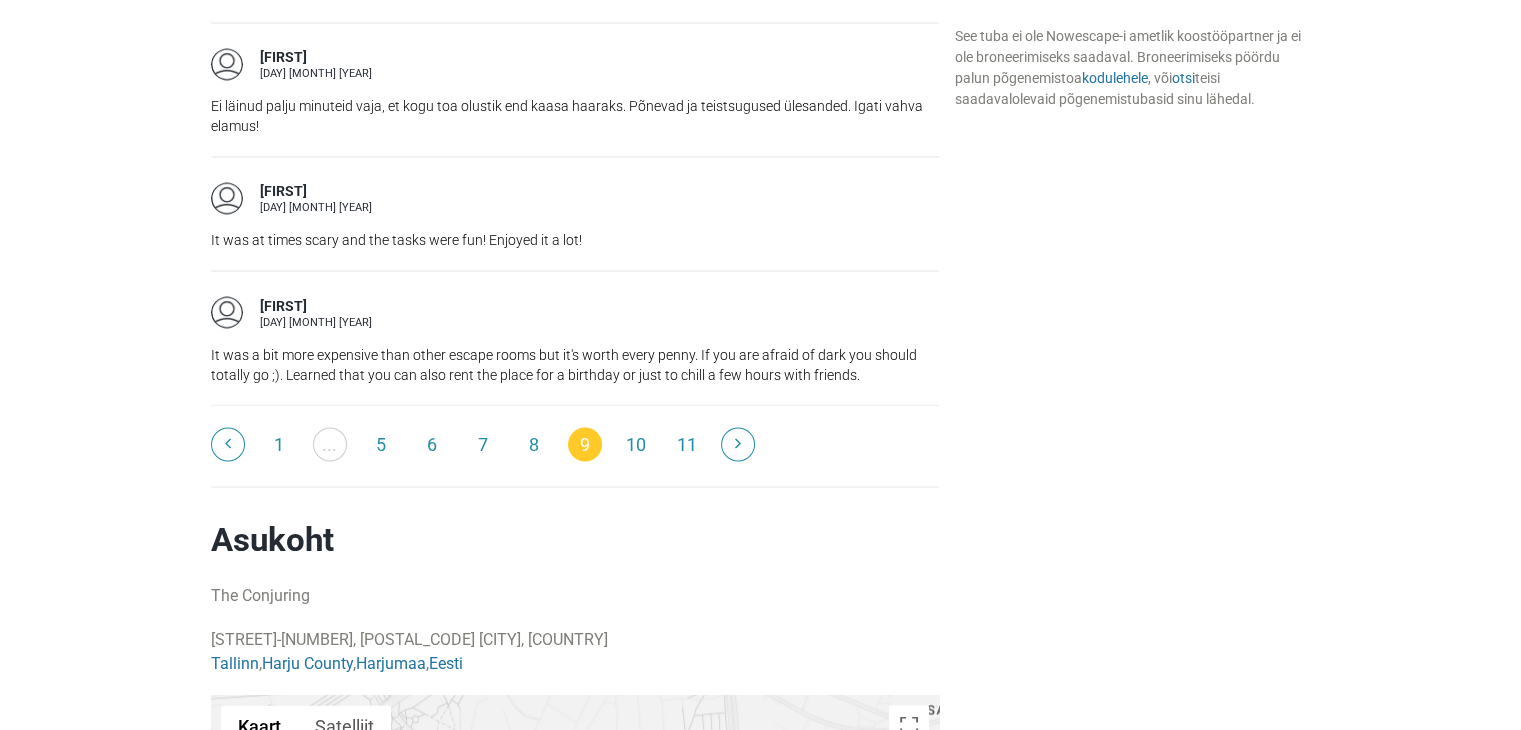 scroll, scrollTop: 3548, scrollLeft: 0, axis: vertical 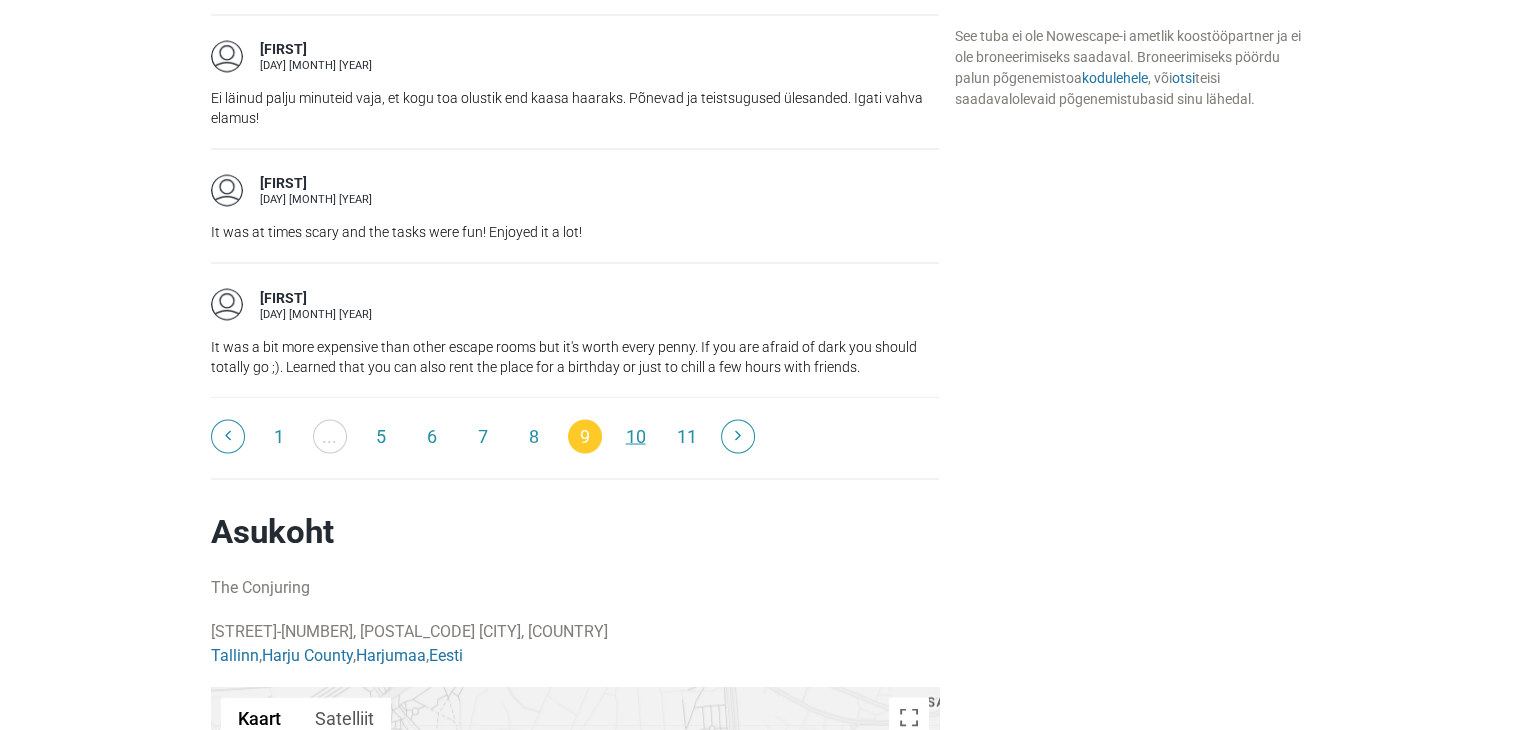 click on "10" at bounding box center [636, 436] 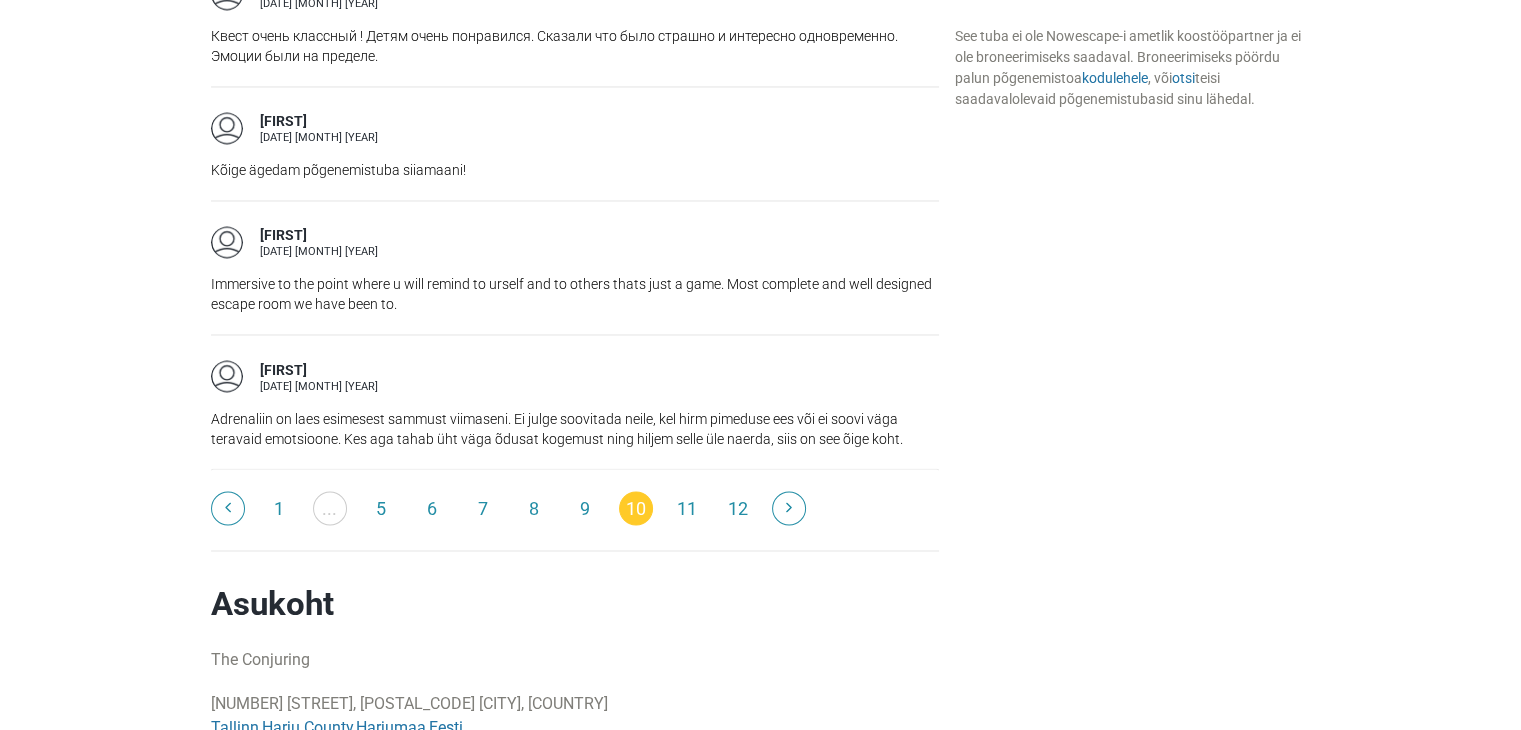 scroll, scrollTop: 3440, scrollLeft: 0, axis: vertical 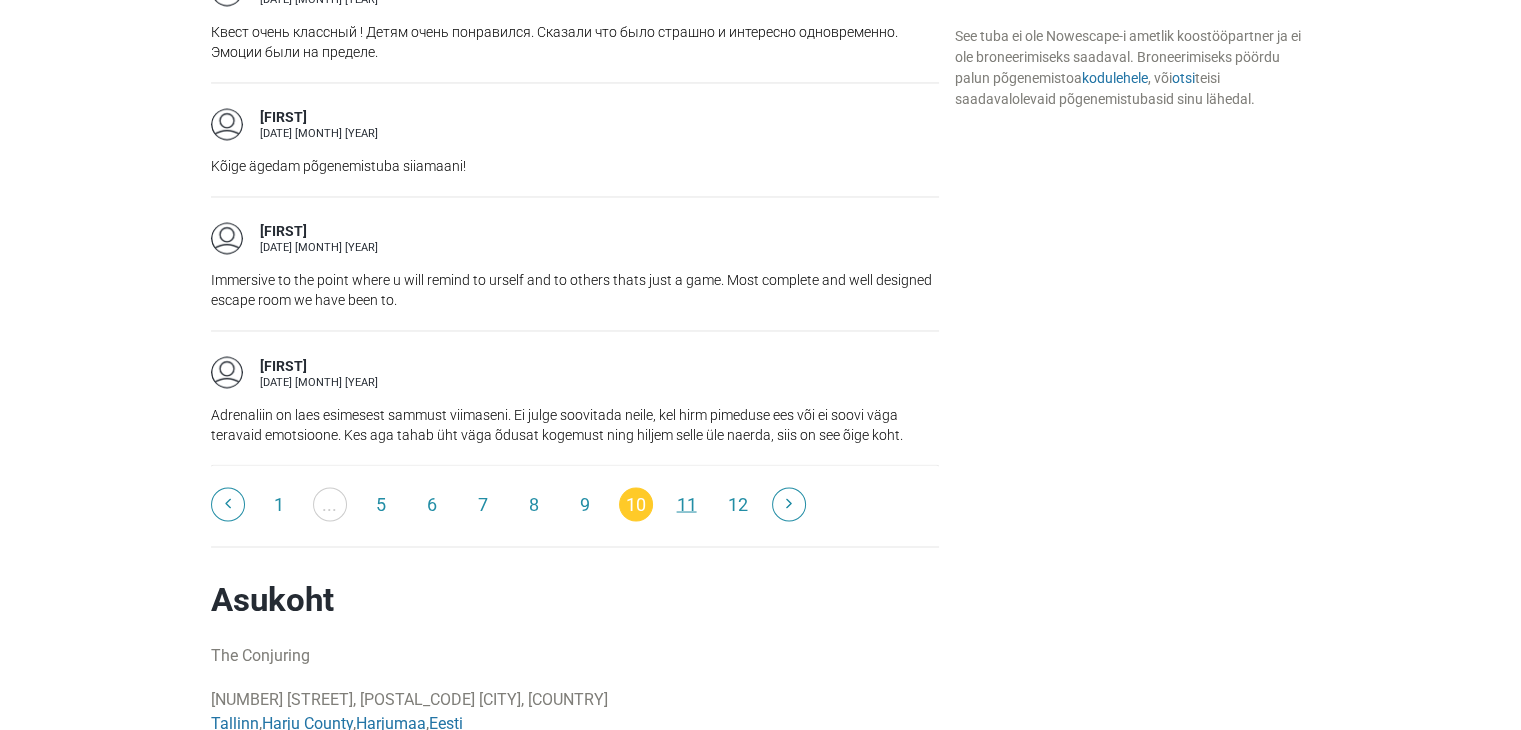 click on "11" at bounding box center (687, 504) 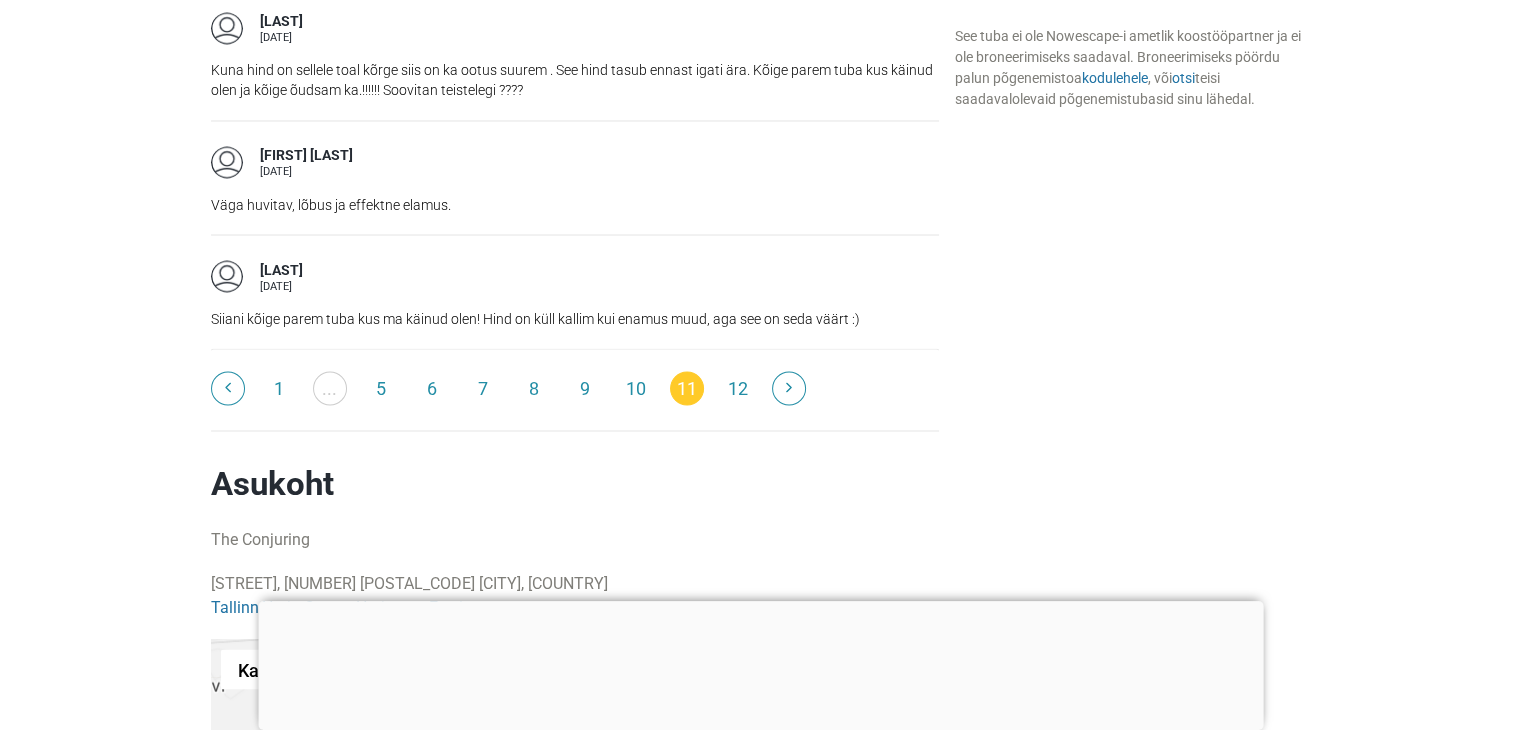 scroll, scrollTop: 3635, scrollLeft: 0, axis: vertical 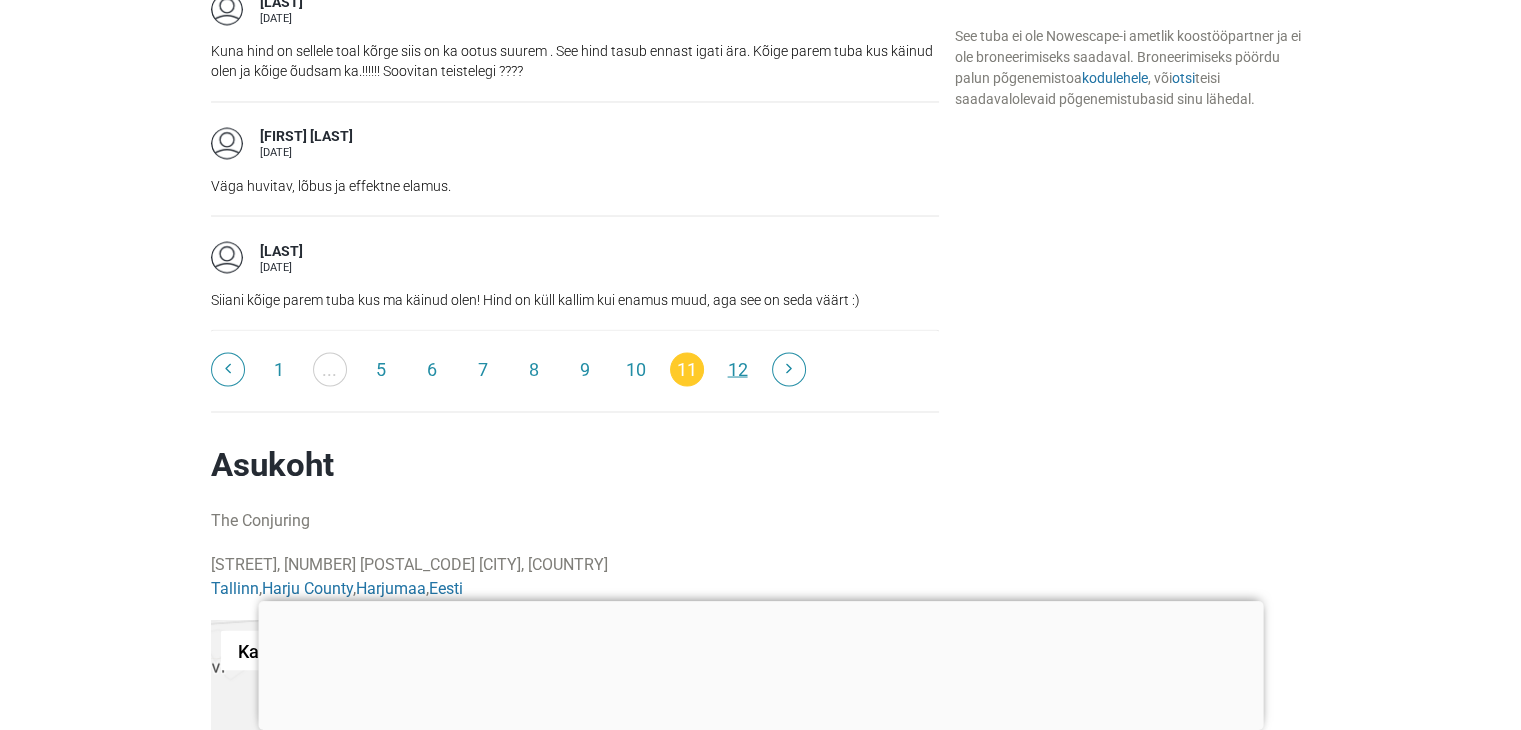 click on "12" at bounding box center [738, 369] 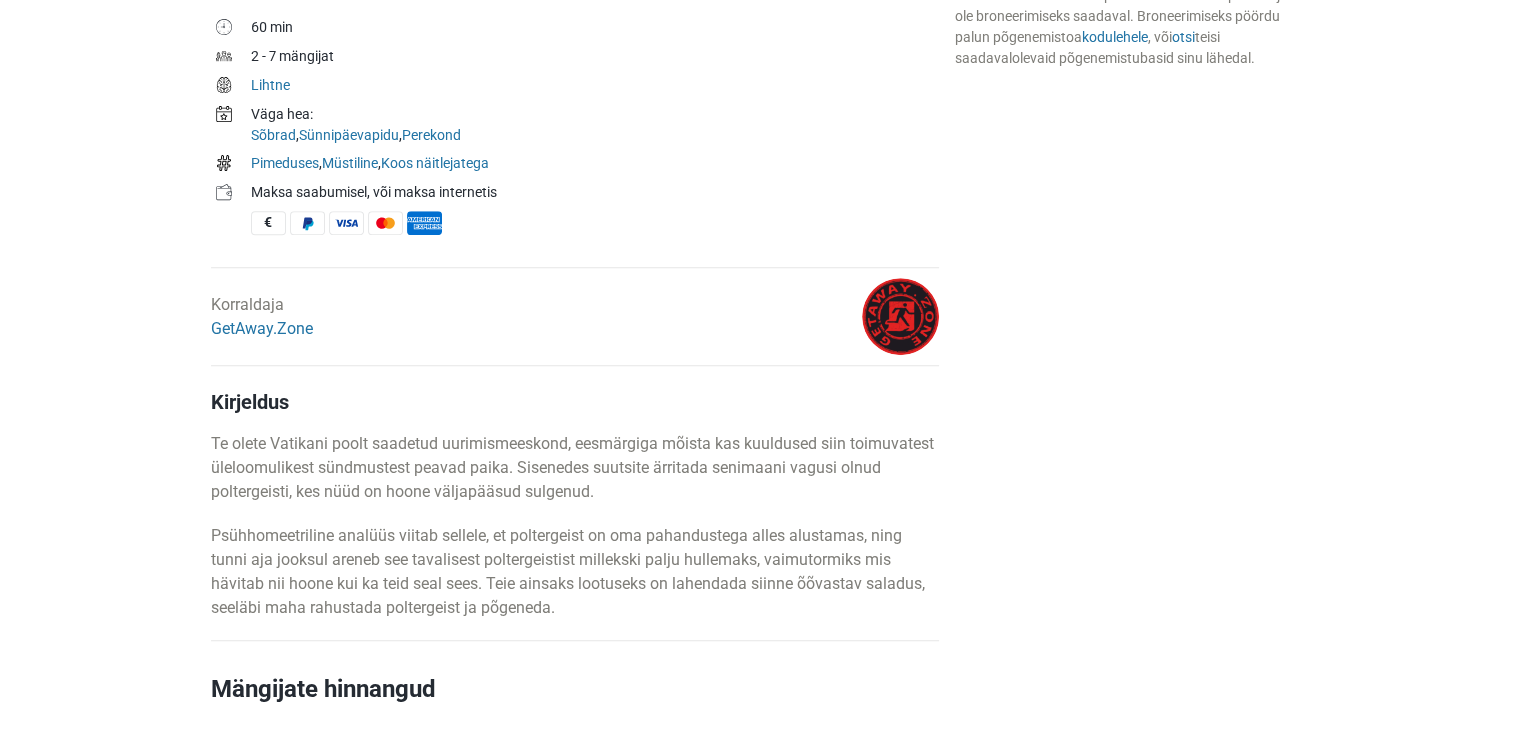 scroll, scrollTop: 0, scrollLeft: 0, axis: both 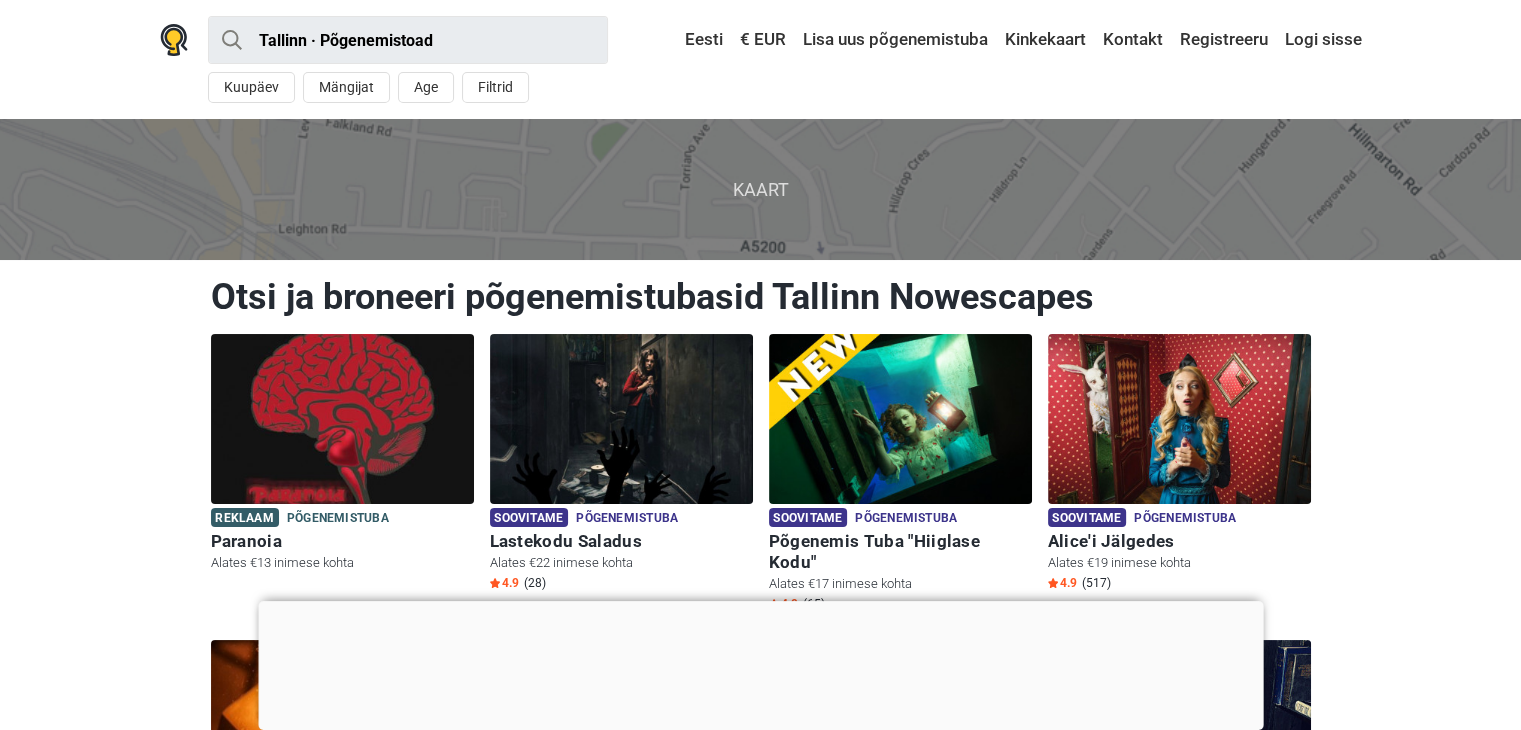 click on "Soovitame
Põgenemistuba
Põgenemistuba
Põgenemis Tuba "Hiiglase [HOME]"
Alates €17 inimese kohta
4.9
([NUMBER])" at bounding box center (900, 487) 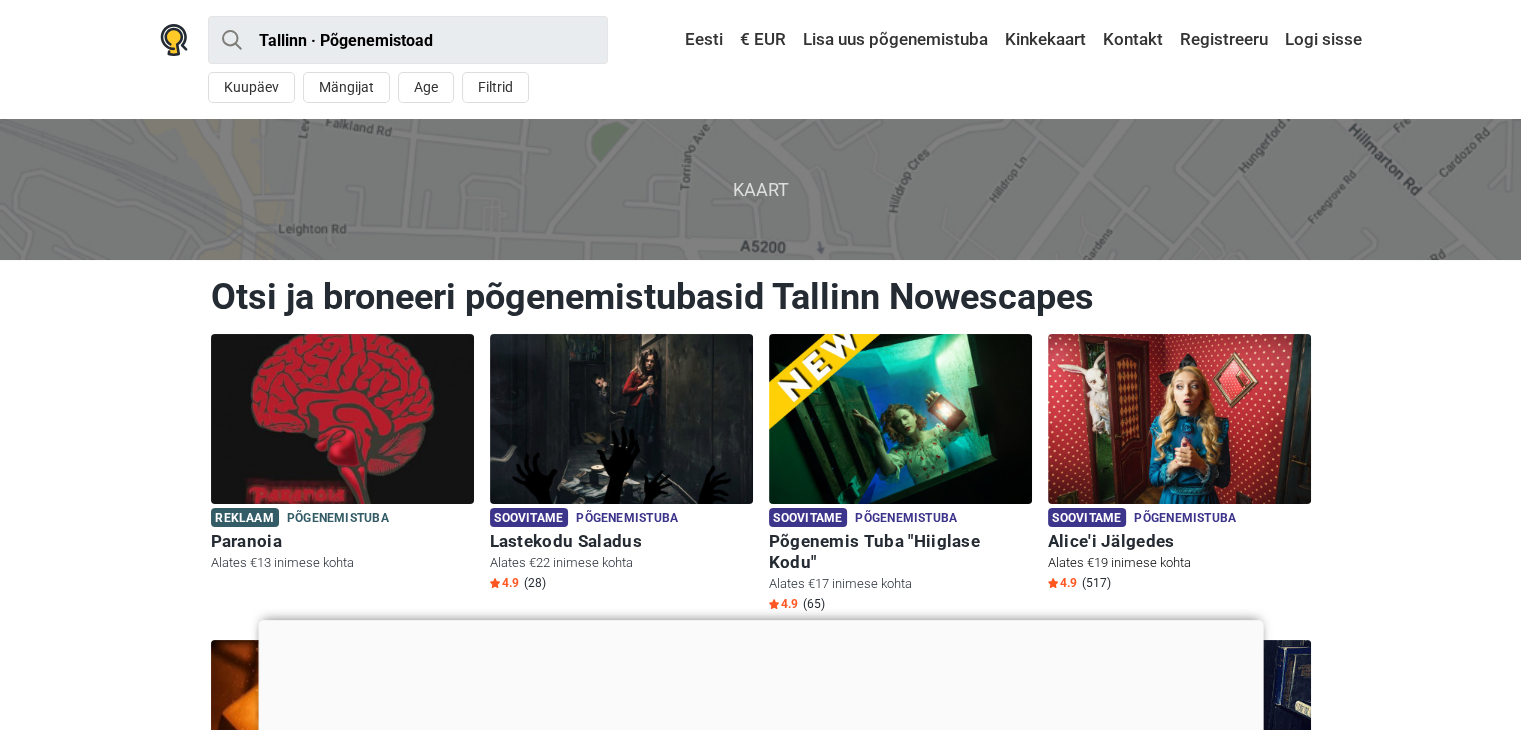click at bounding box center [1179, 419] 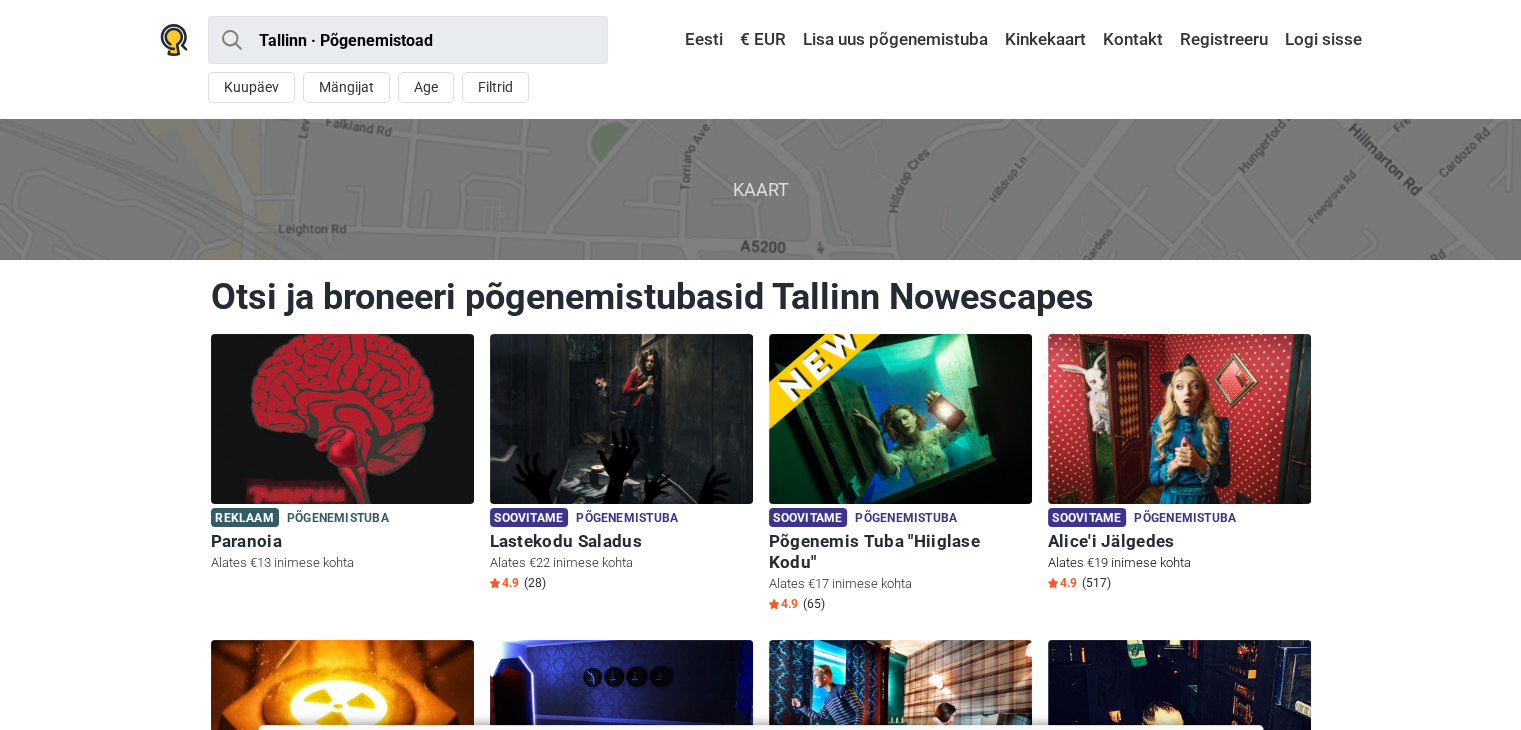 click at bounding box center [1179, 419] 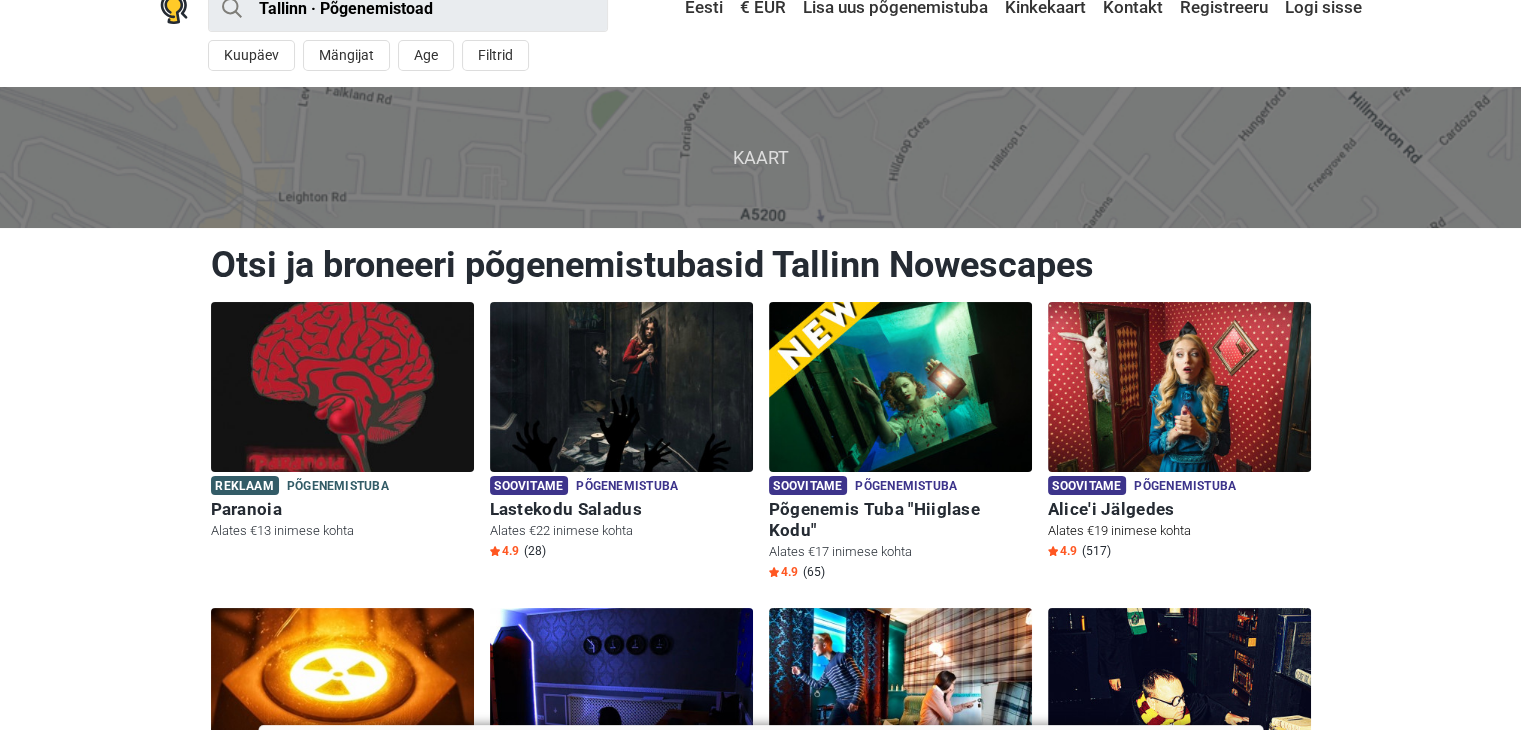 scroll, scrollTop: 0, scrollLeft: 0, axis: both 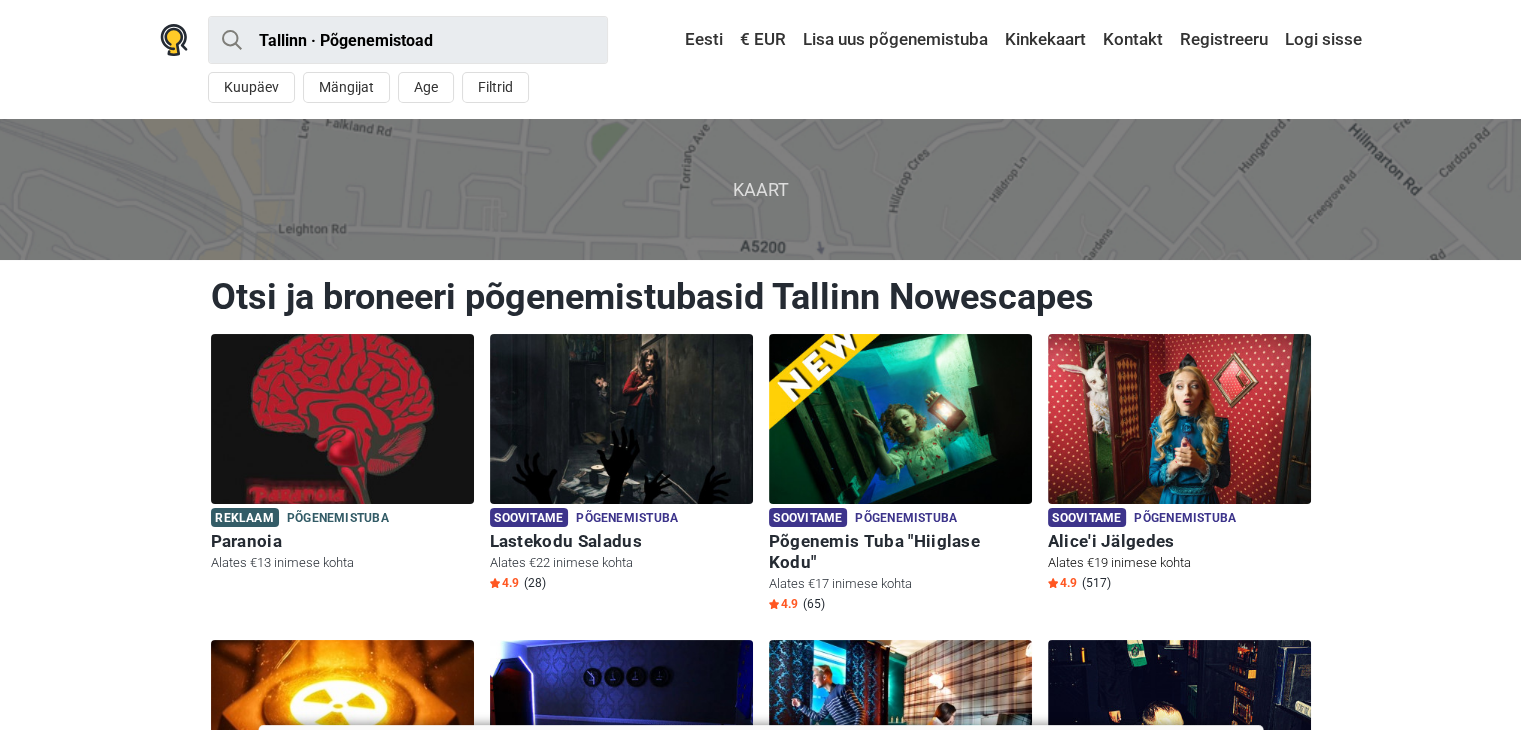 click at bounding box center [1179, 419] 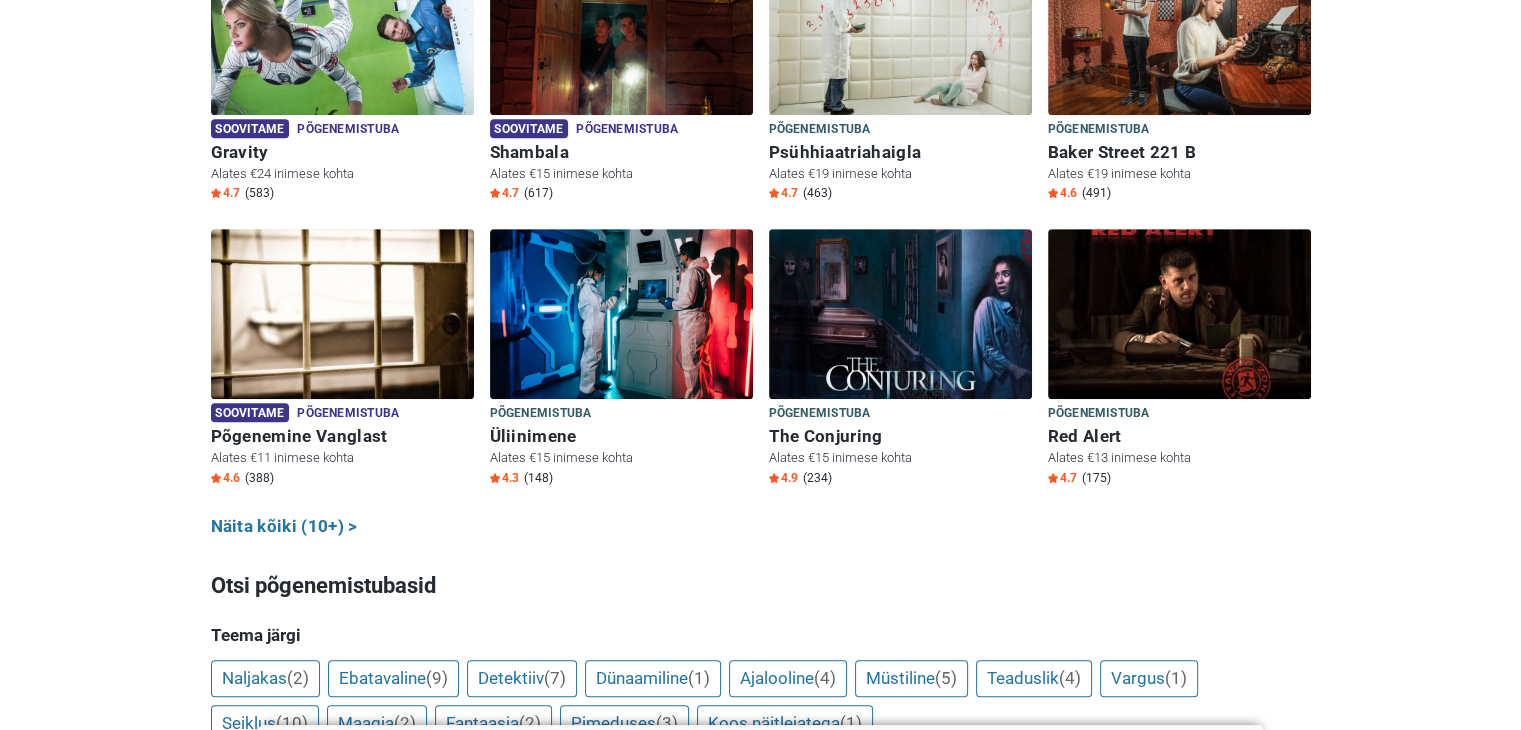 scroll, scrollTop: 980, scrollLeft: 0, axis: vertical 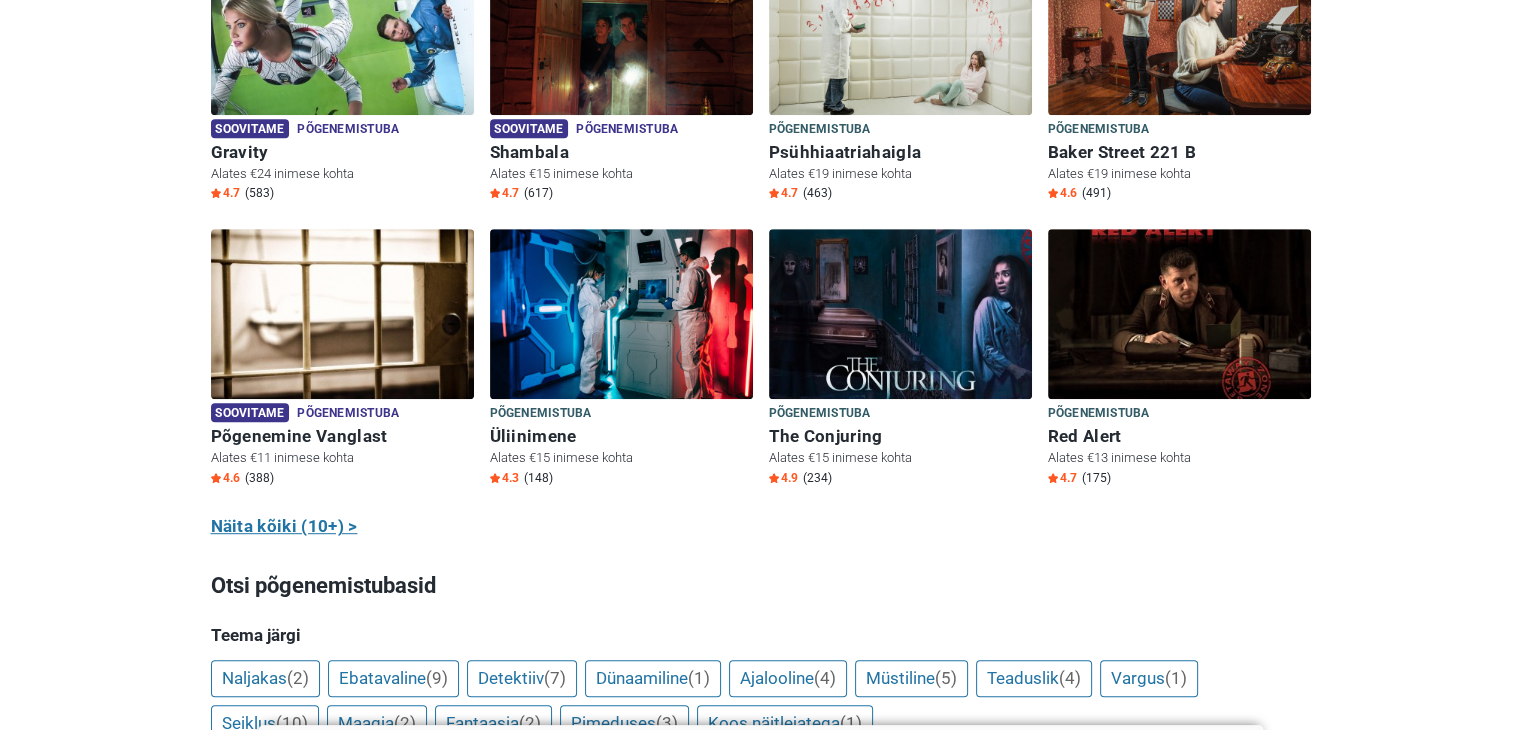 click on "Näita kõiki (10+)
>" at bounding box center (284, 527) 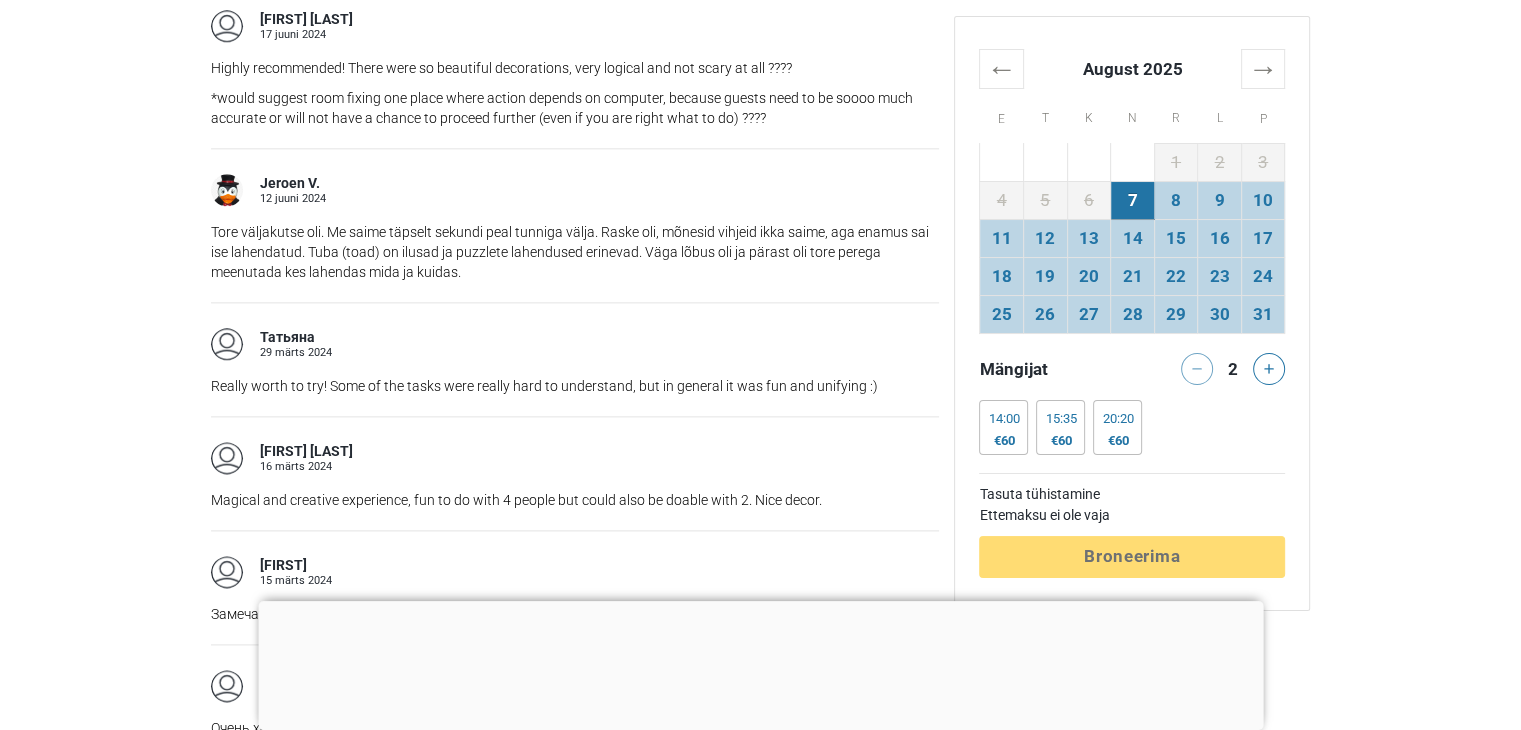 scroll, scrollTop: 2480, scrollLeft: 0, axis: vertical 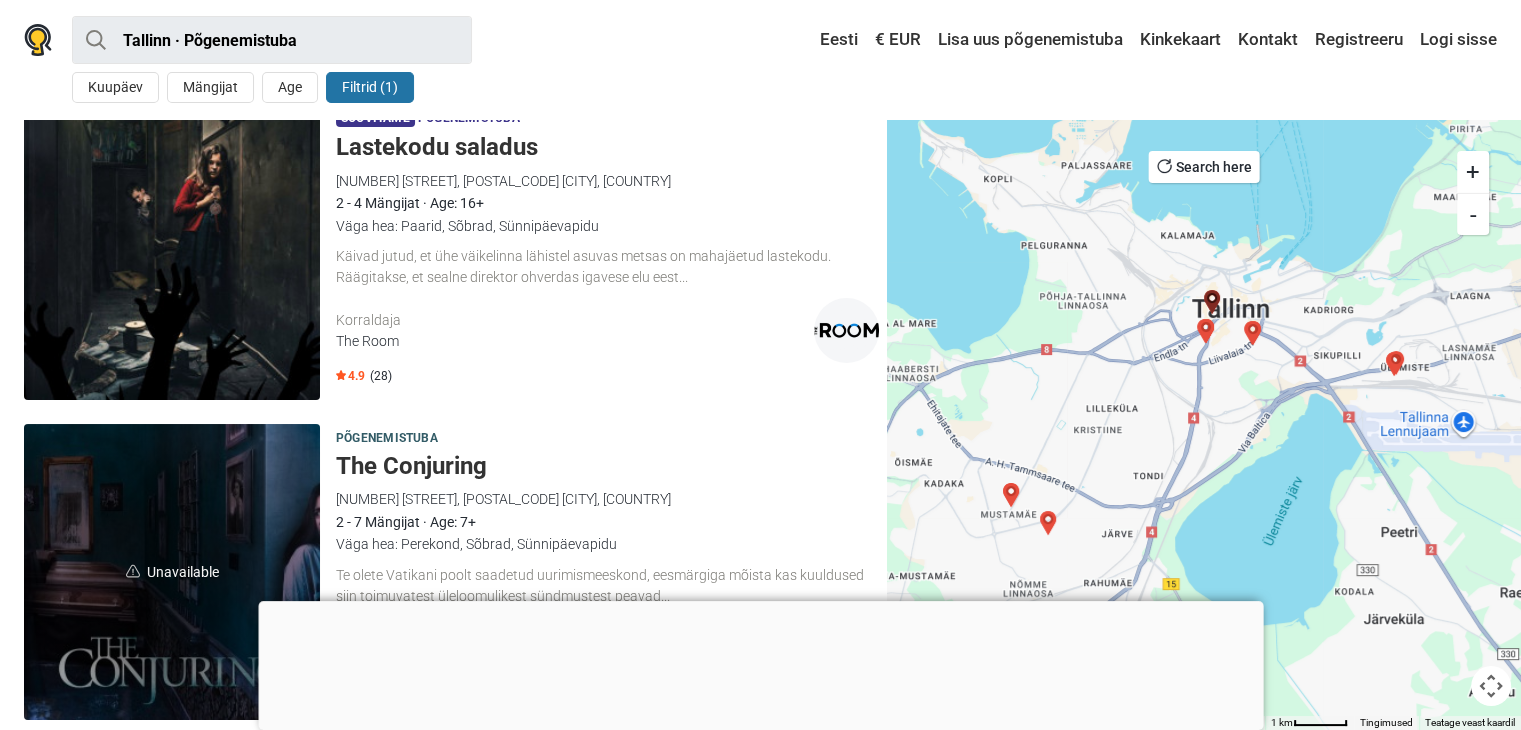 click at bounding box center [760, 601] 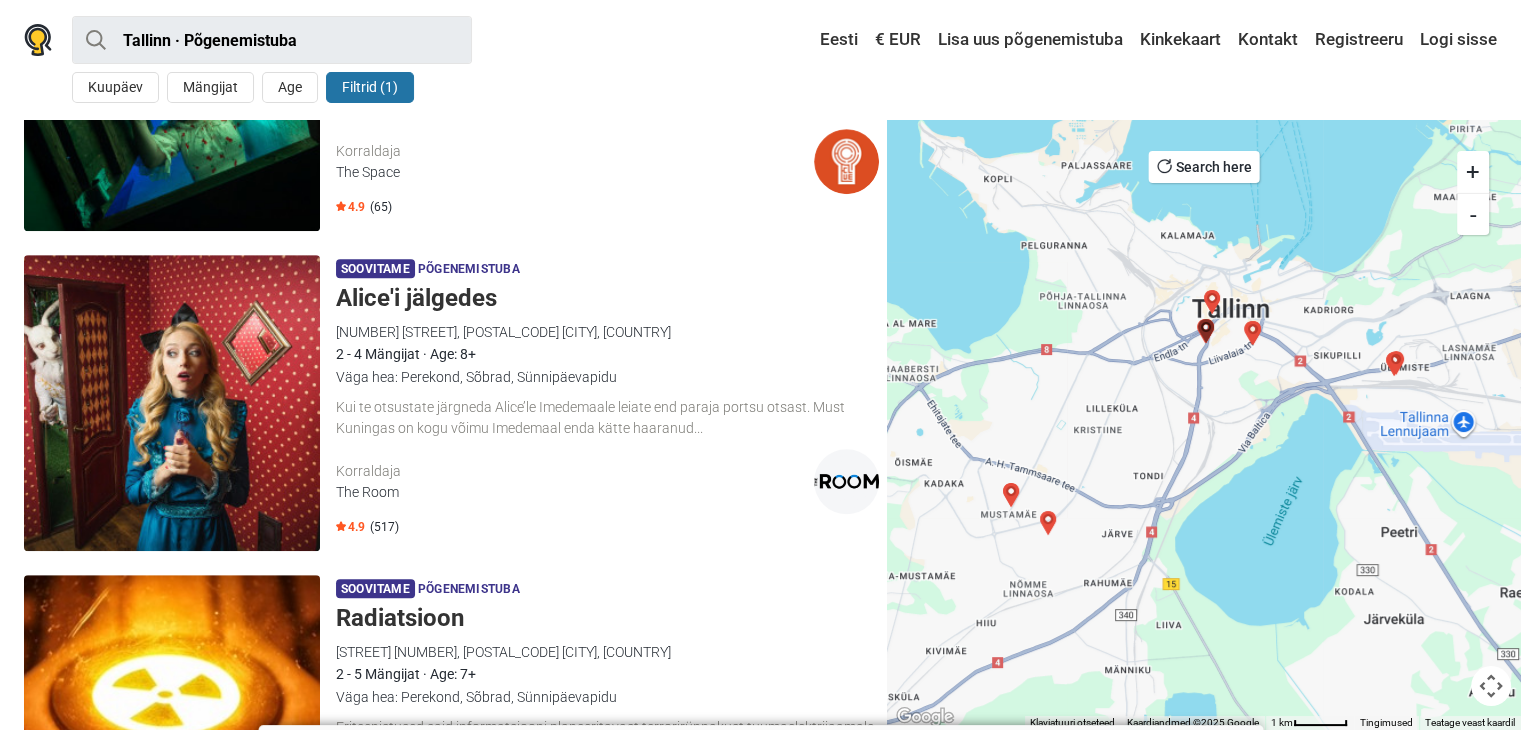 scroll, scrollTop: 870, scrollLeft: 0, axis: vertical 